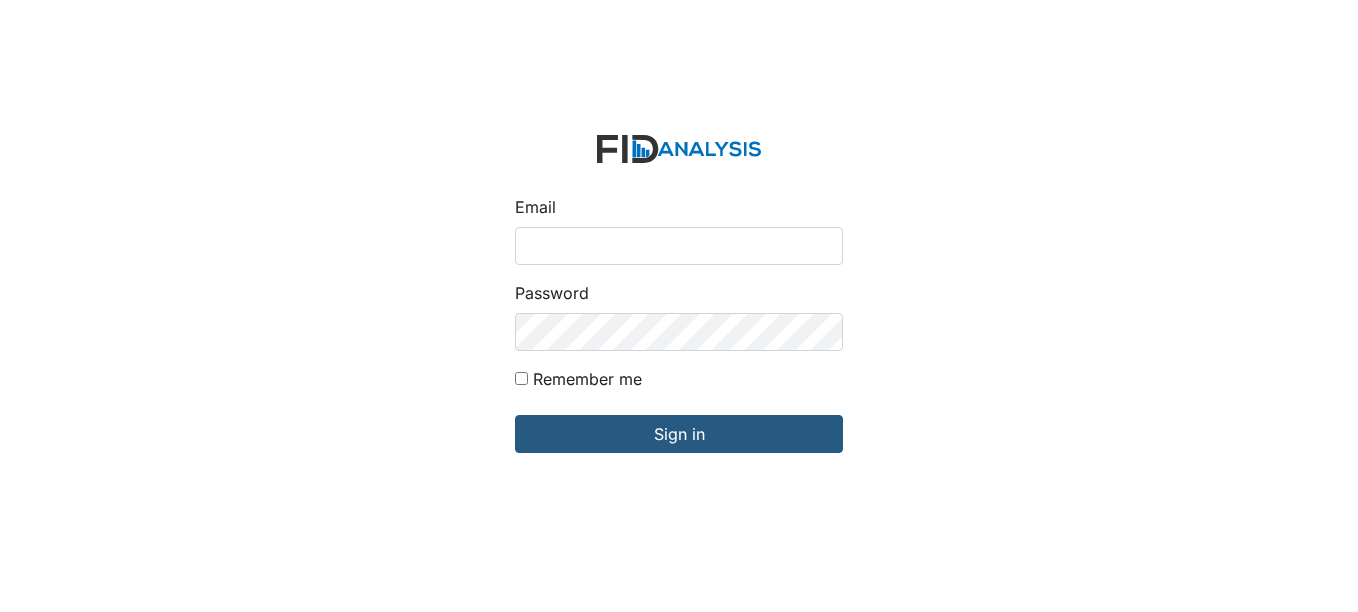 scroll, scrollTop: 0, scrollLeft: 0, axis: both 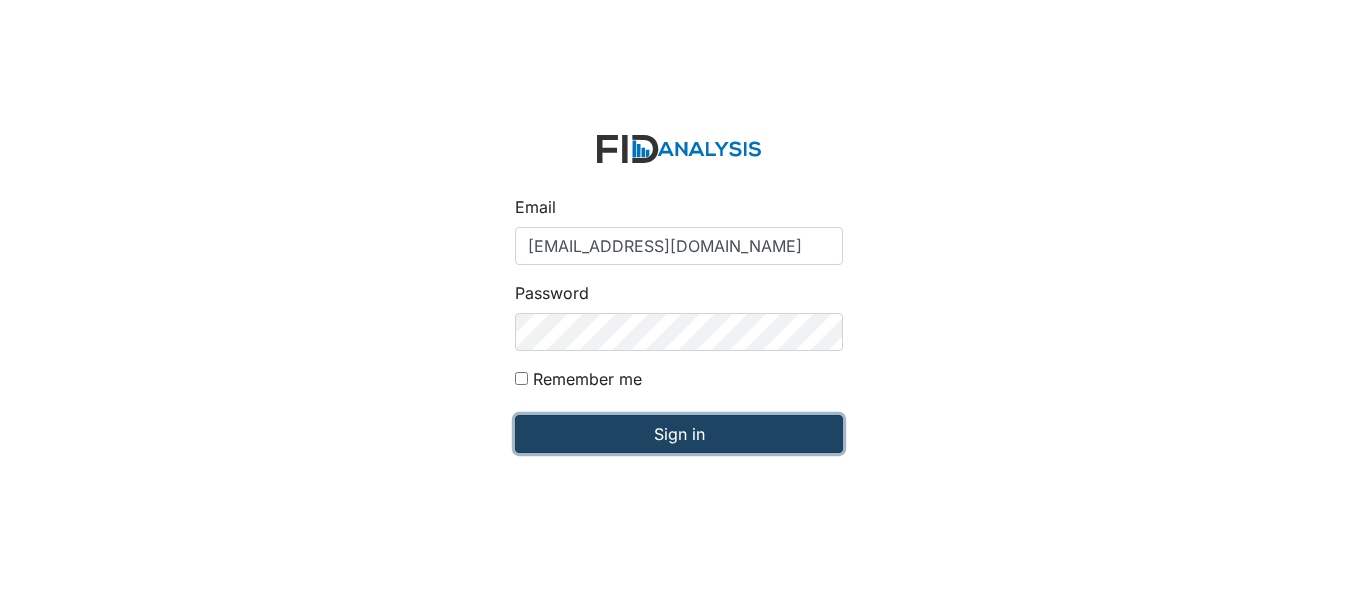 click on "Sign in" at bounding box center (679, 434) 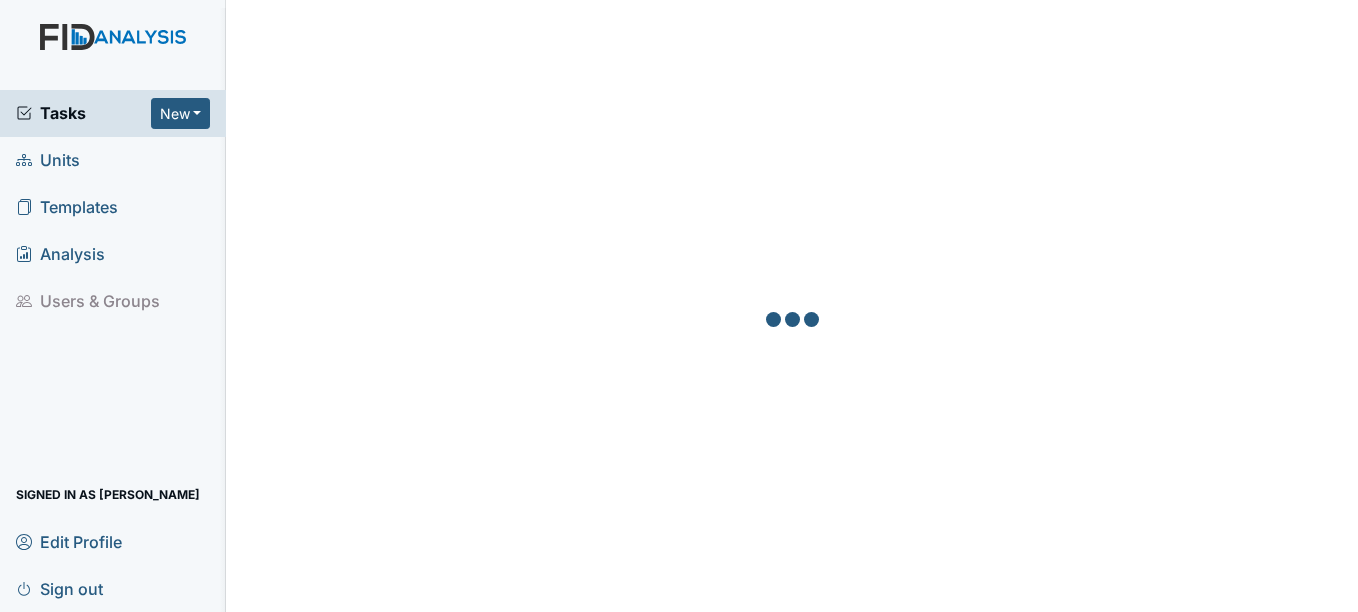 scroll, scrollTop: 0, scrollLeft: 0, axis: both 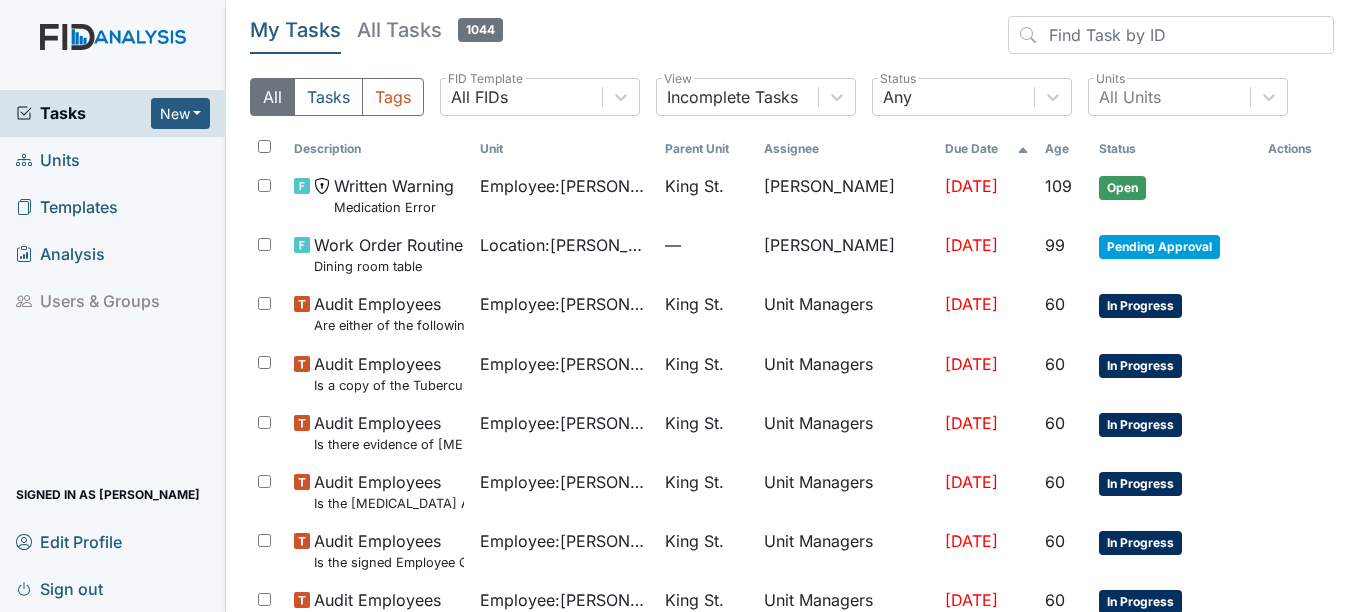 click on "Units" at bounding box center [48, 160] 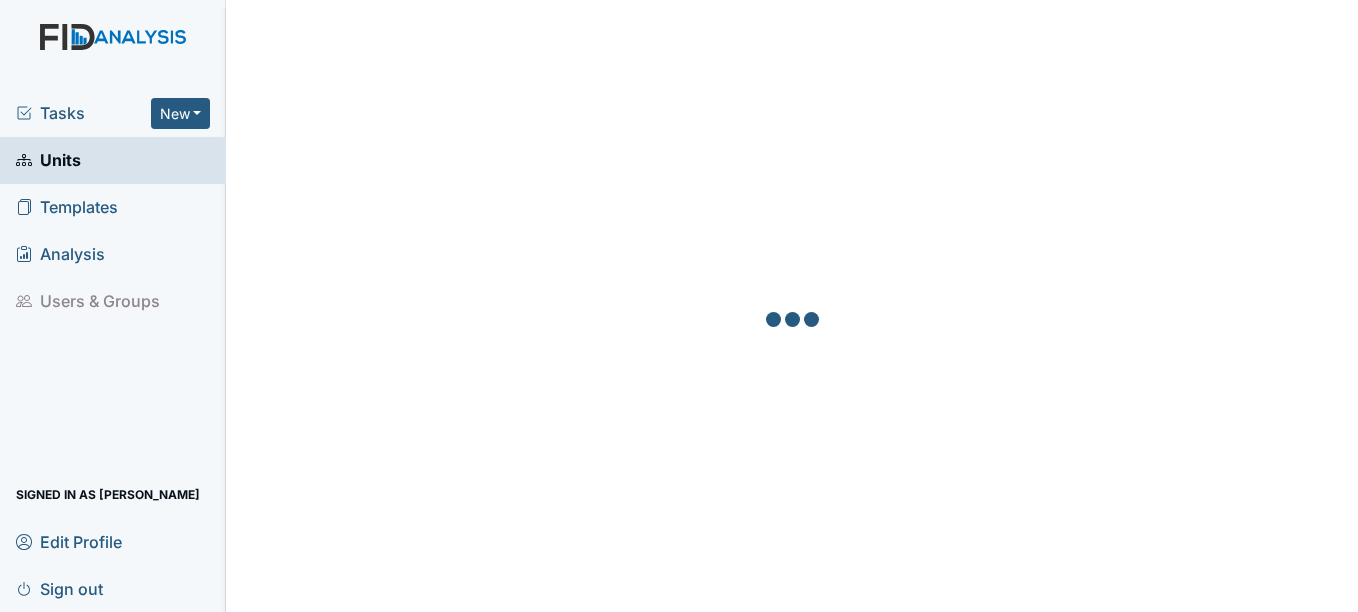 scroll, scrollTop: 0, scrollLeft: 0, axis: both 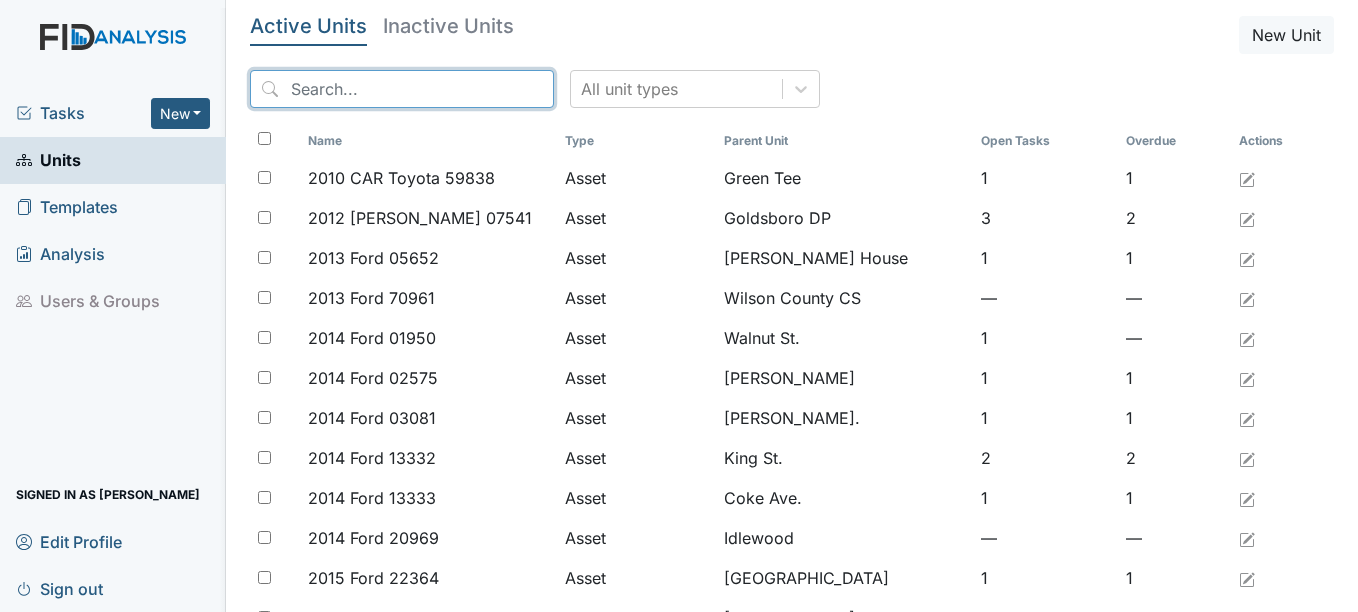 click at bounding box center [402, 89] 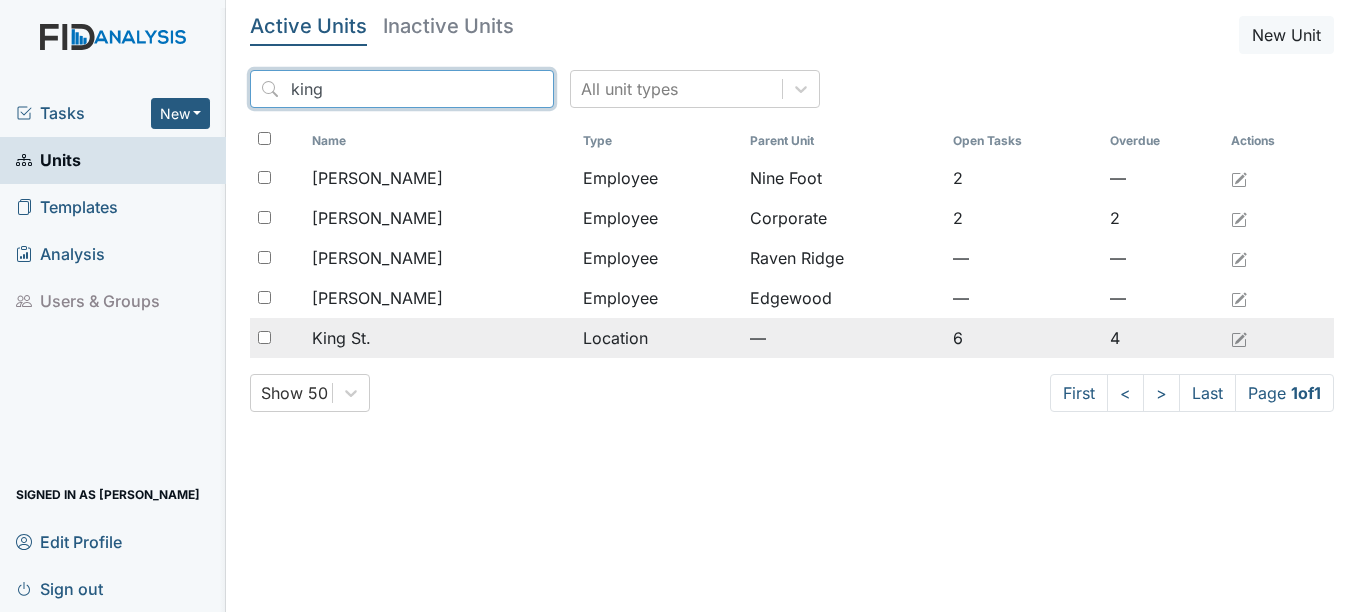 type on "king" 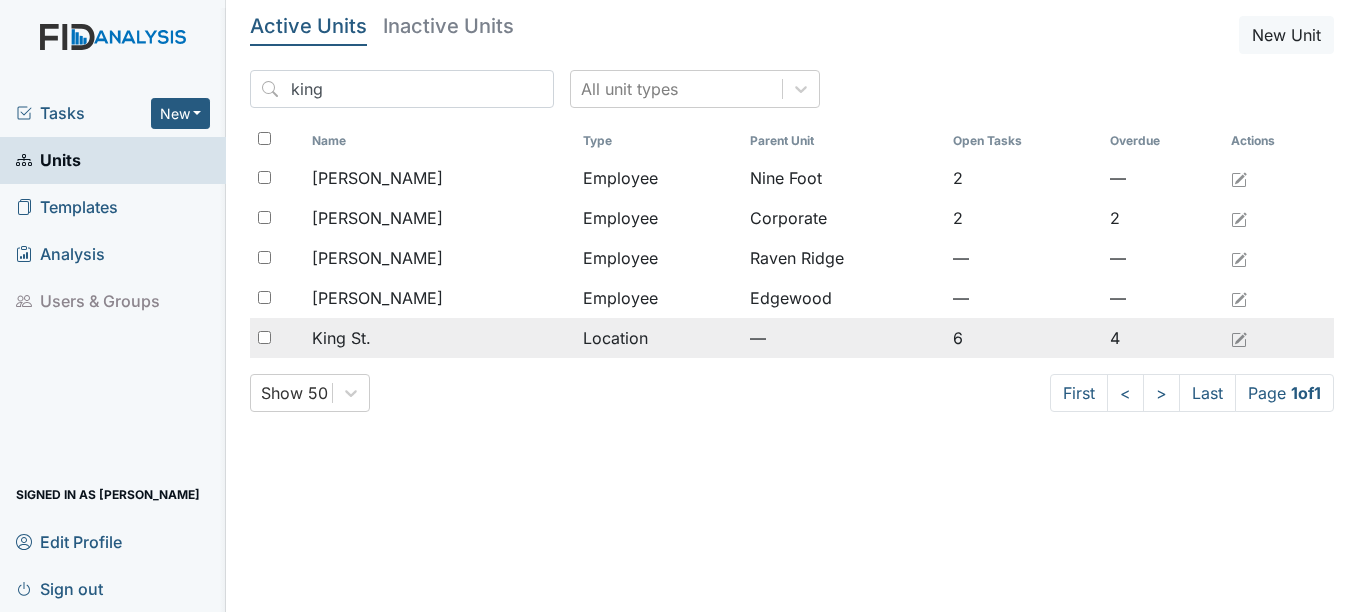click on "King St." at bounding box center [341, 338] 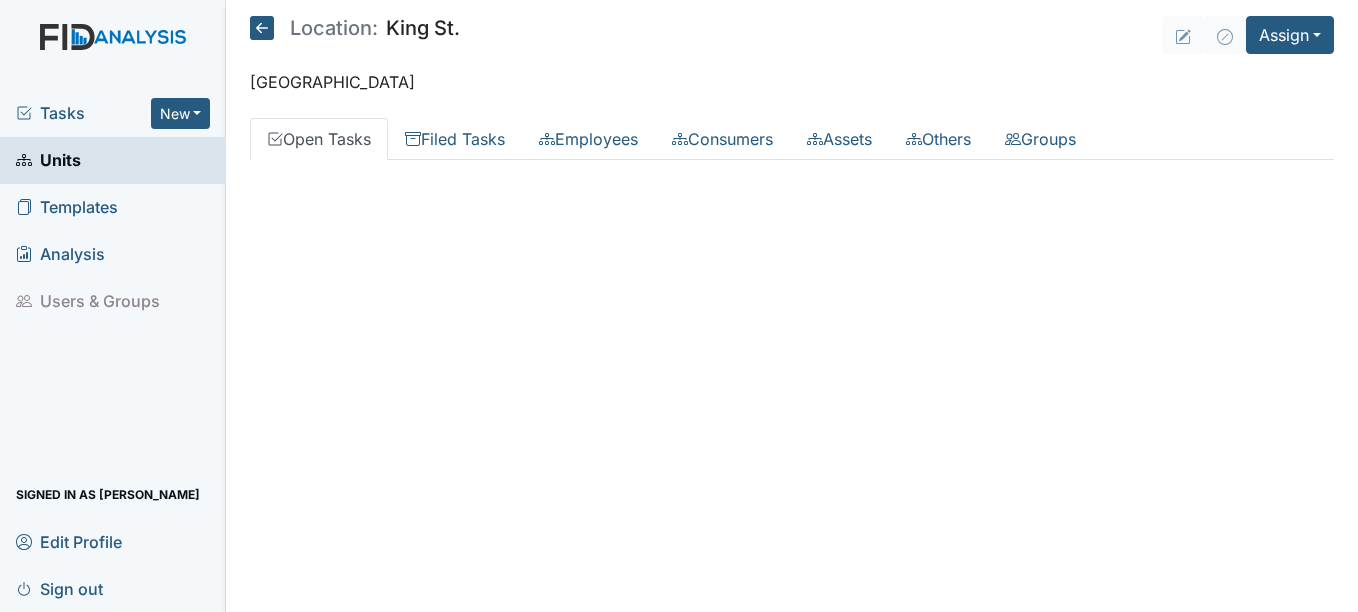 scroll, scrollTop: 0, scrollLeft: 0, axis: both 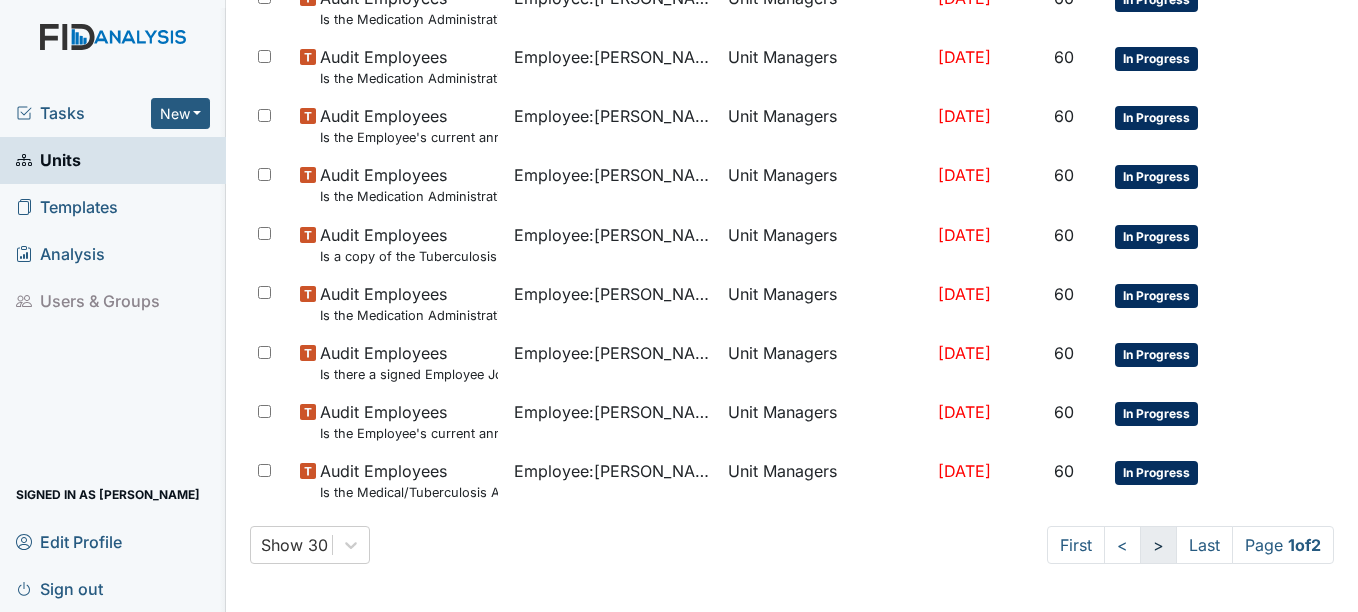 click on ">" at bounding box center [1158, 545] 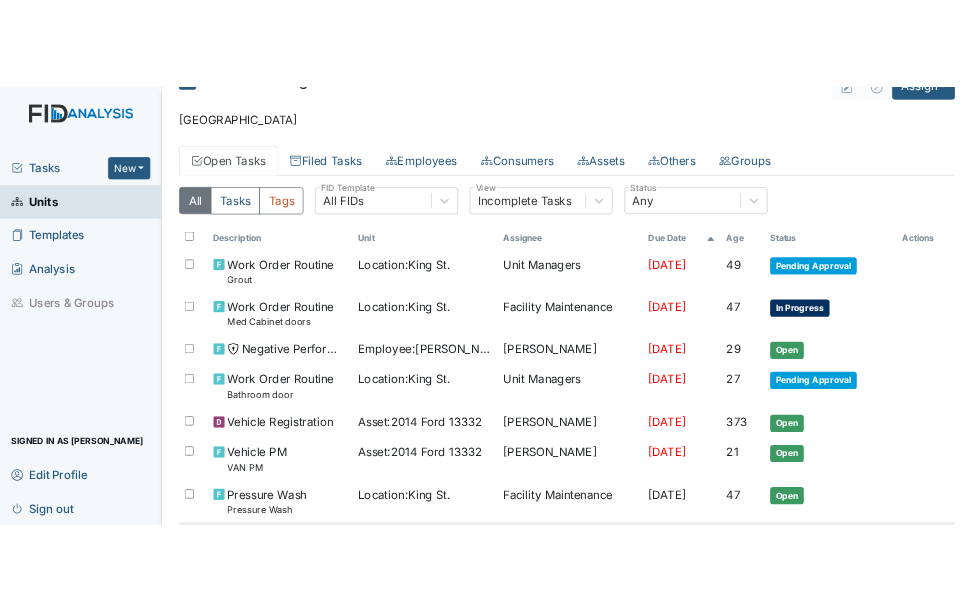 scroll, scrollTop: 28, scrollLeft: 0, axis: vertical 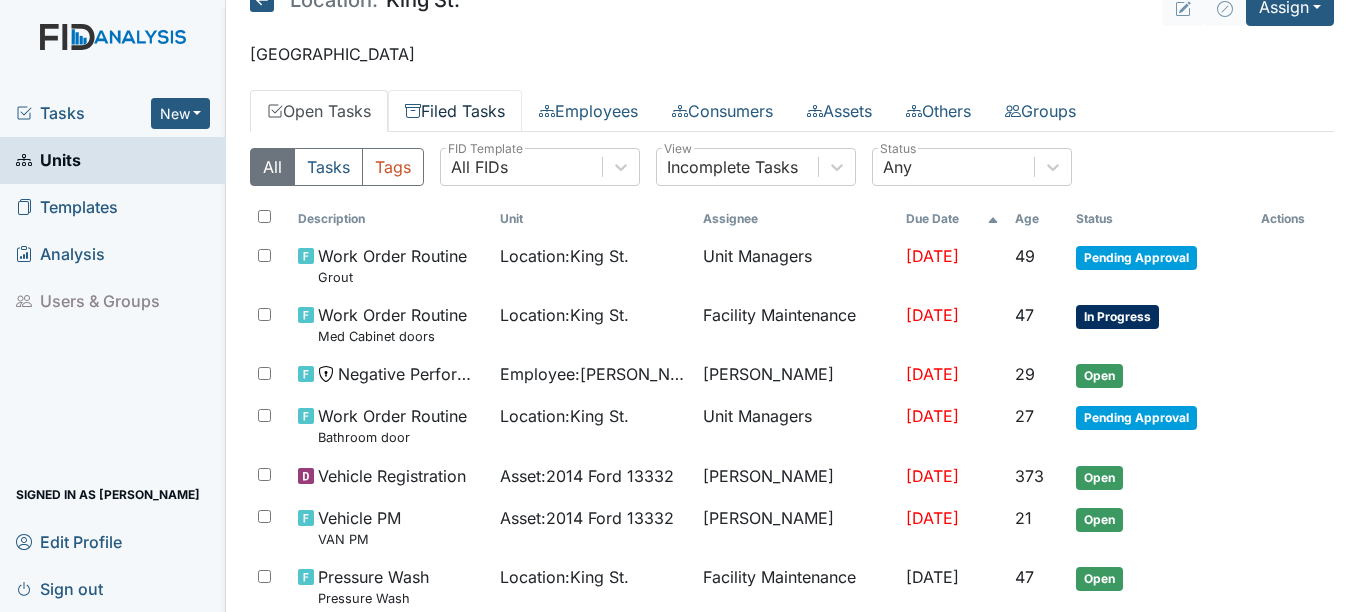 click on "Filed Tasks" at bounding box center (455, 111) 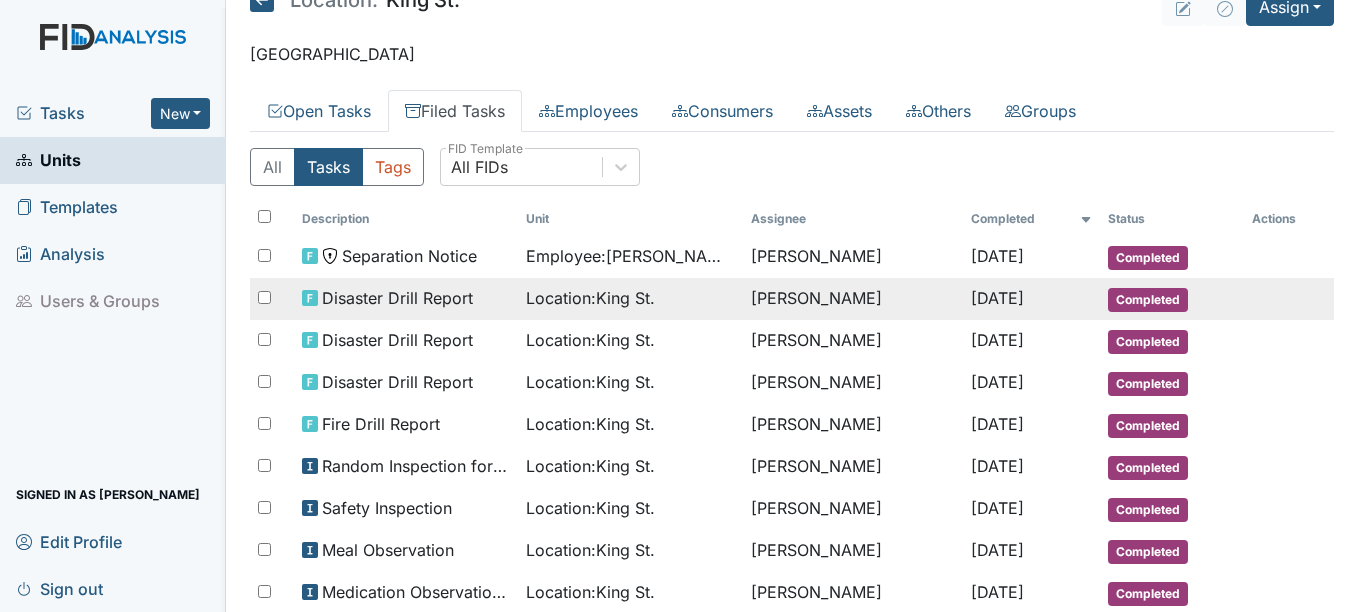click on "Completed" at bounding box center [1148, 300] 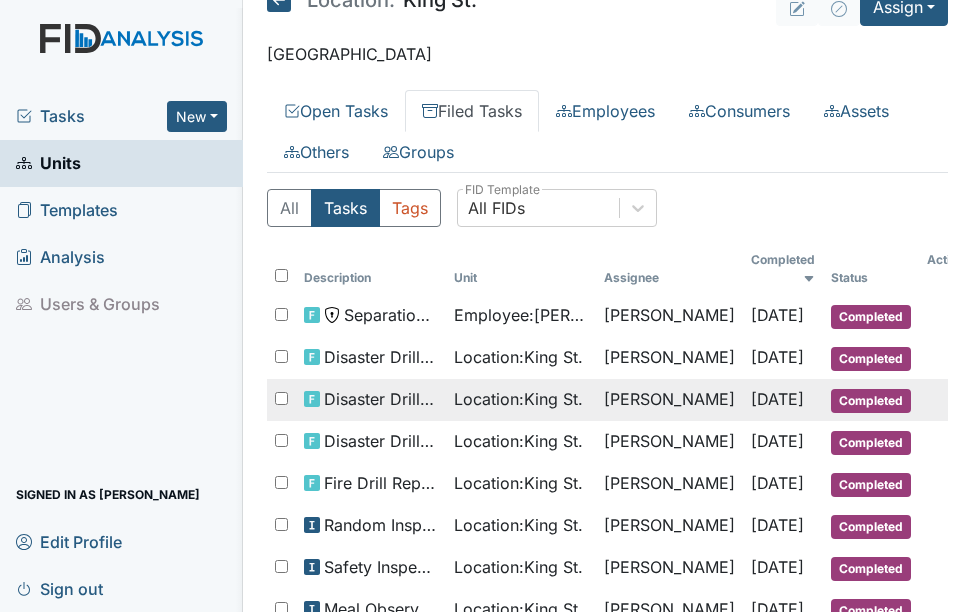 click on "Completed" at bounding box center [871, 401] 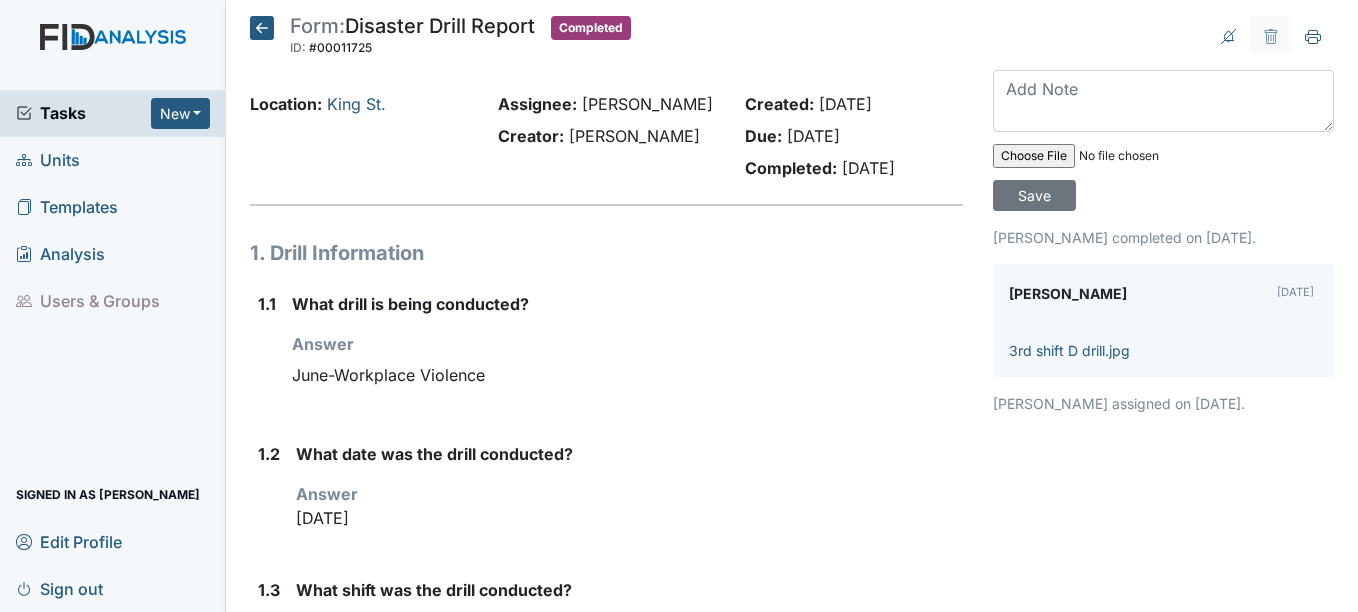 scroll, scrollTop: 0, scrollLeft: 0, axis: both 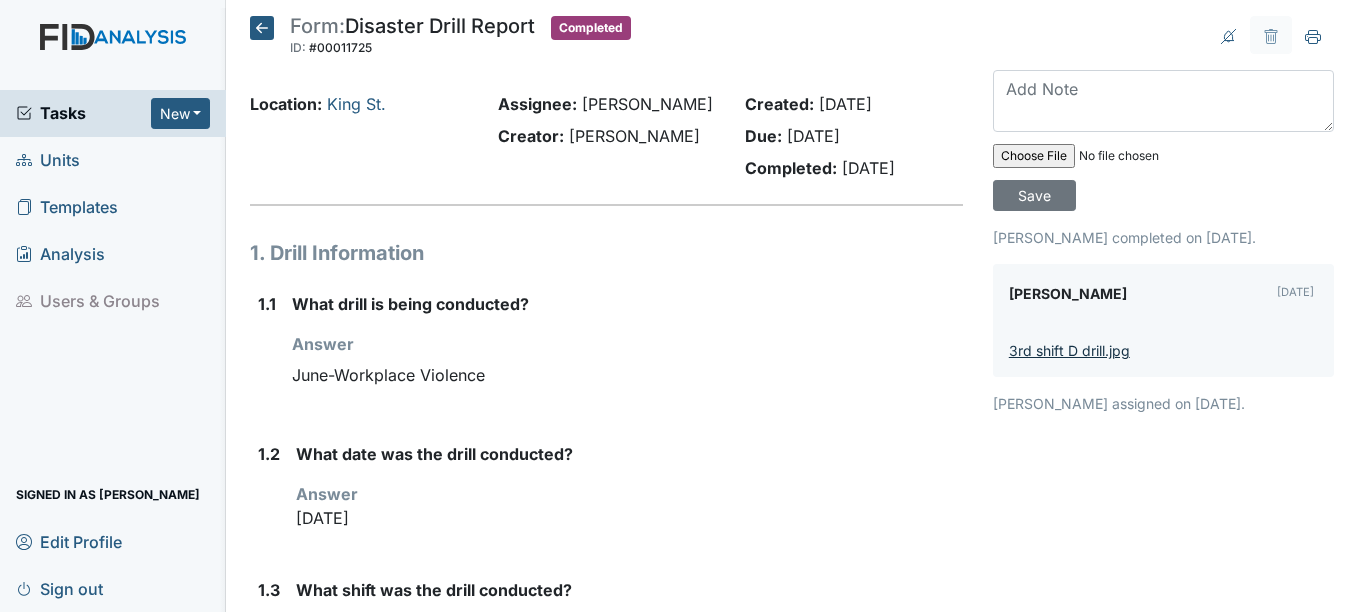 click on "3rd shift D drill.jpg" at bounding box center [1069, 350] 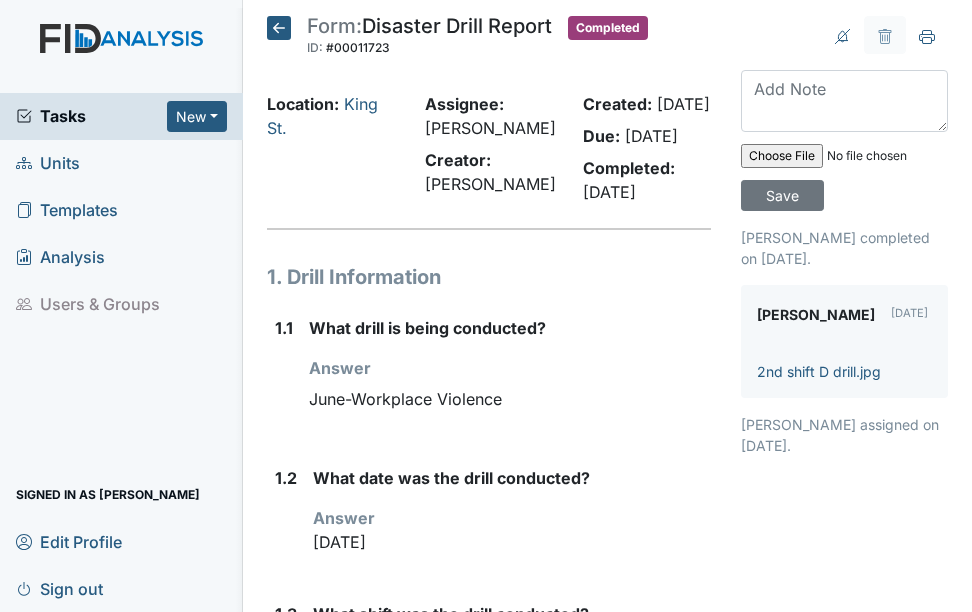 scroll, scrollTop: 0, scrollLeft: 0, axis: both 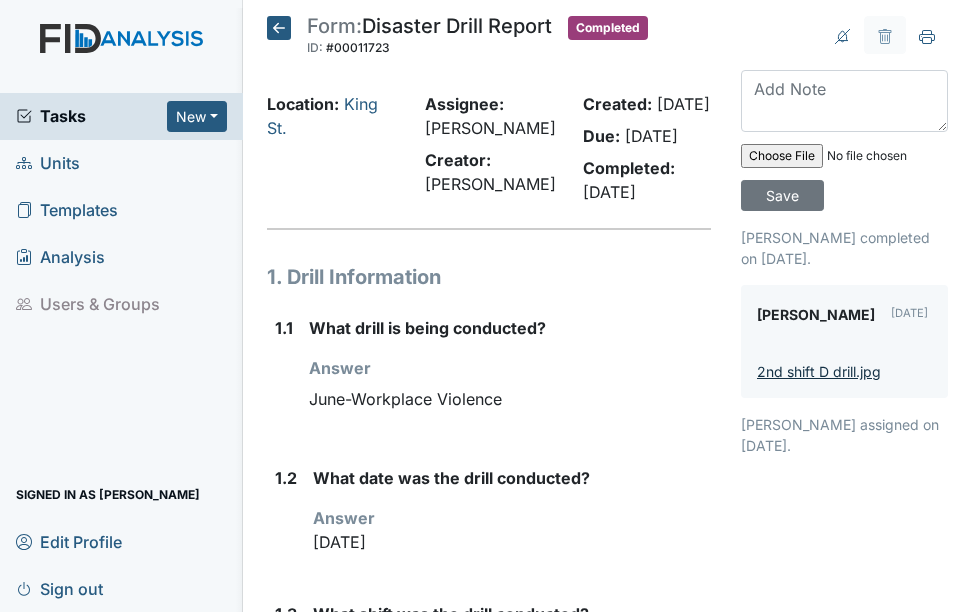 click on "2nd shift D drill.jpg" at bounding box center [819, 371] 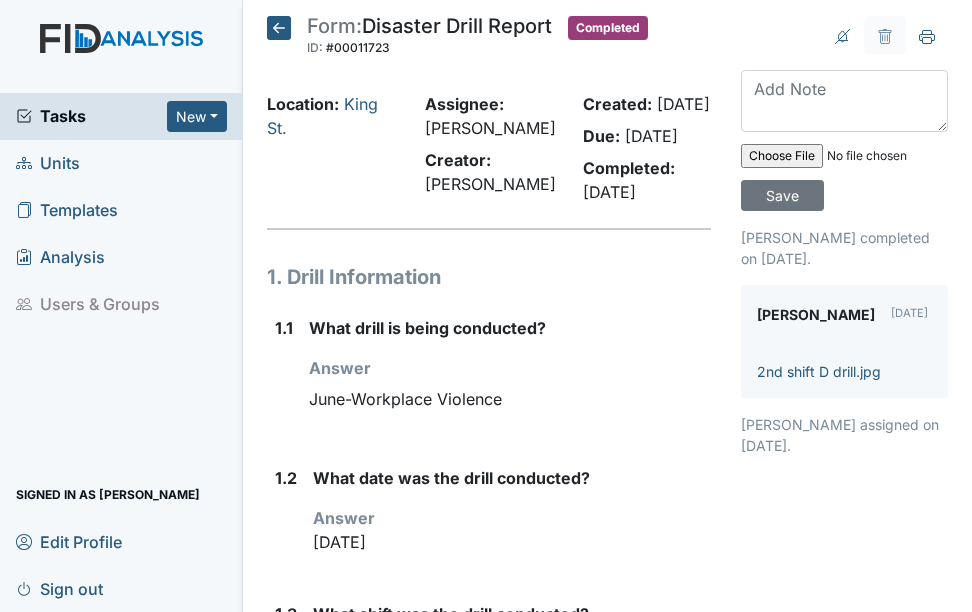 click 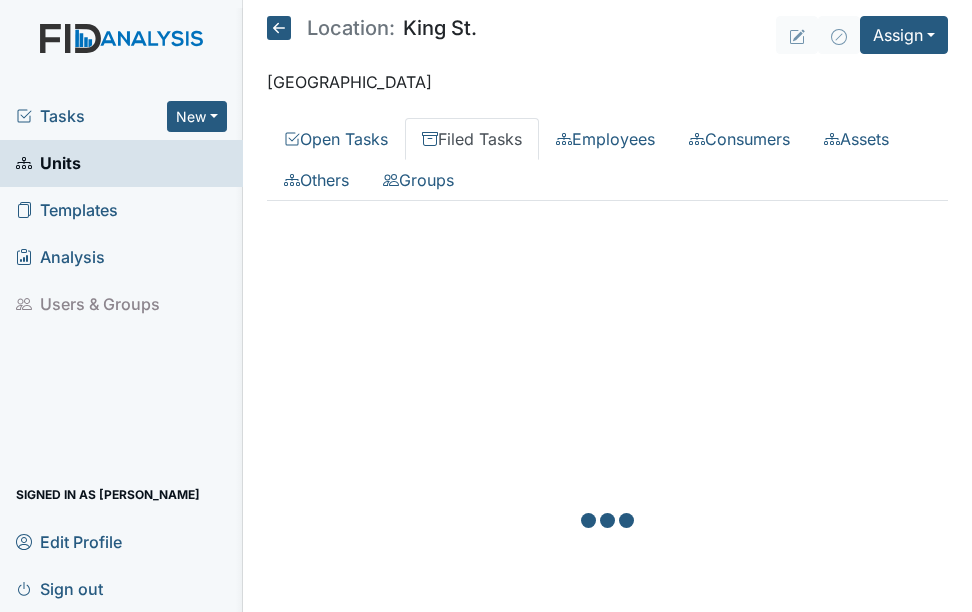 scroll, scrollTop: 0, scrollLeft: 0, axis: both 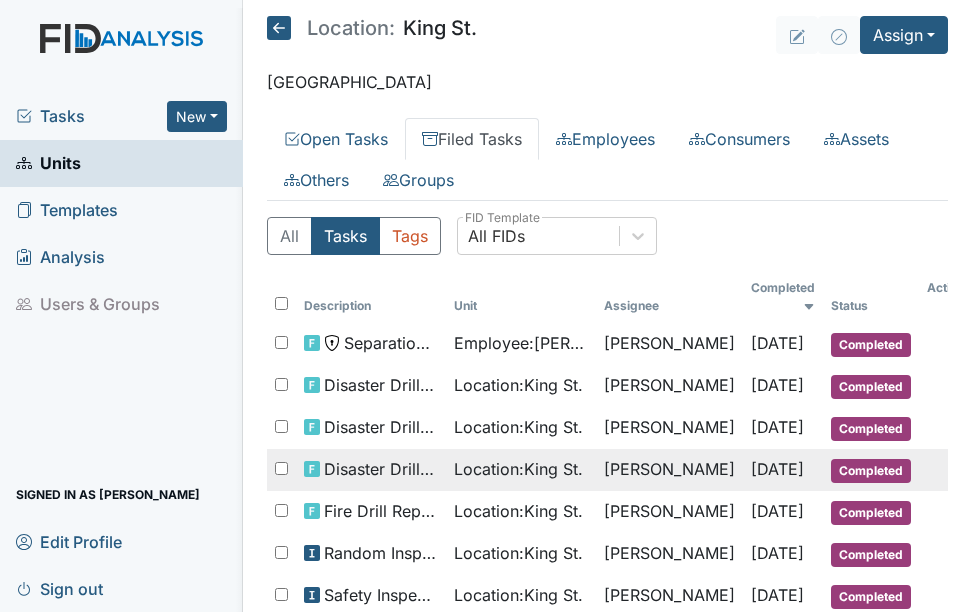 click on "Completed" at bounding box center [871, 471] 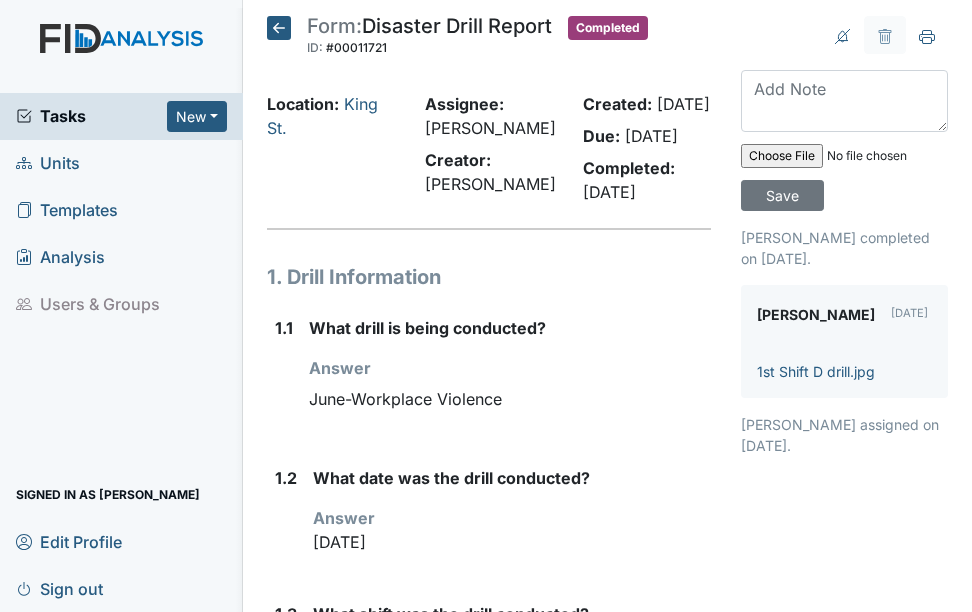 scroll, scrollTop: 0, scrollLeft: 0, axis: both 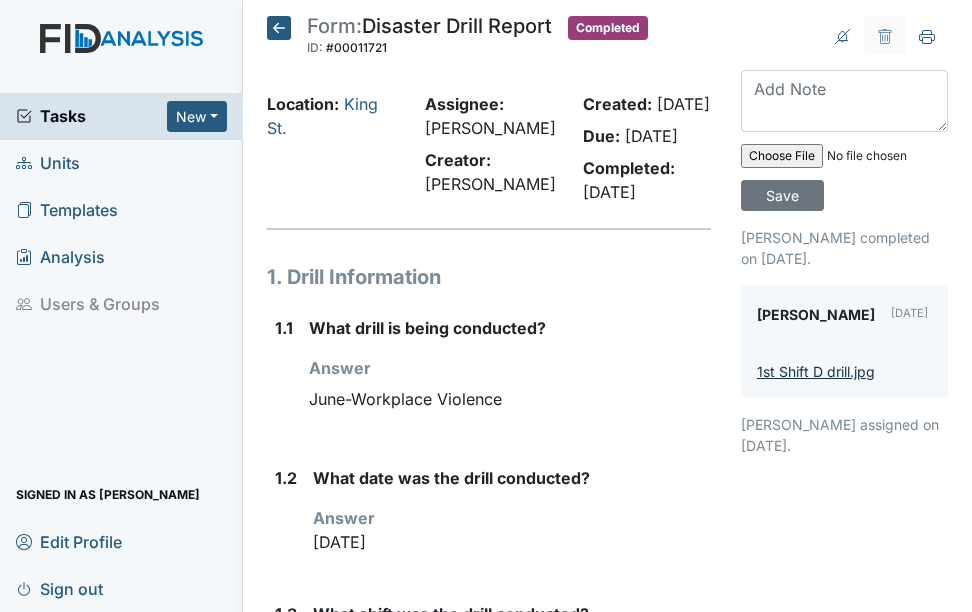 click on "1st Shift D drill.jpg" at bounding box center (816, 371) 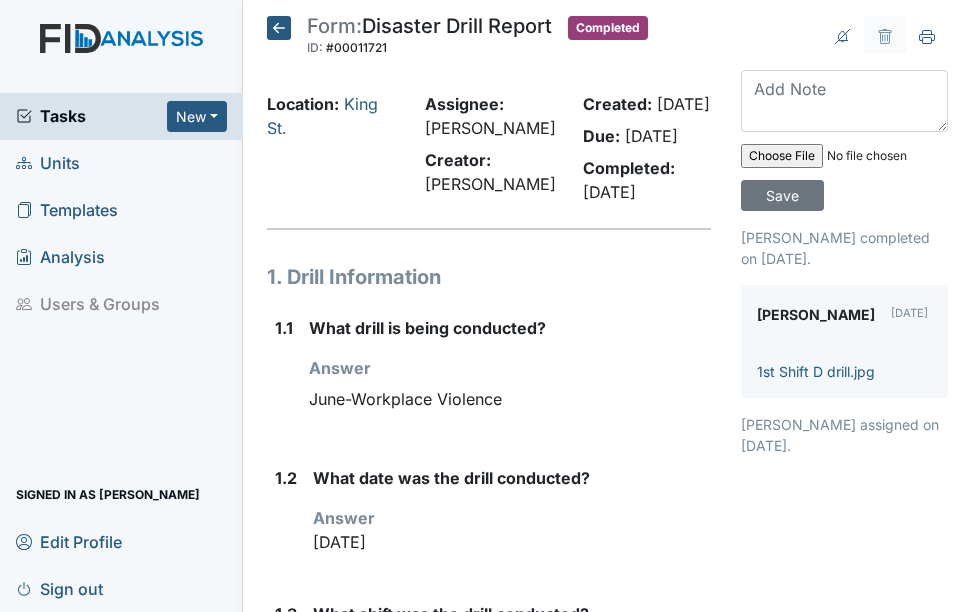 click 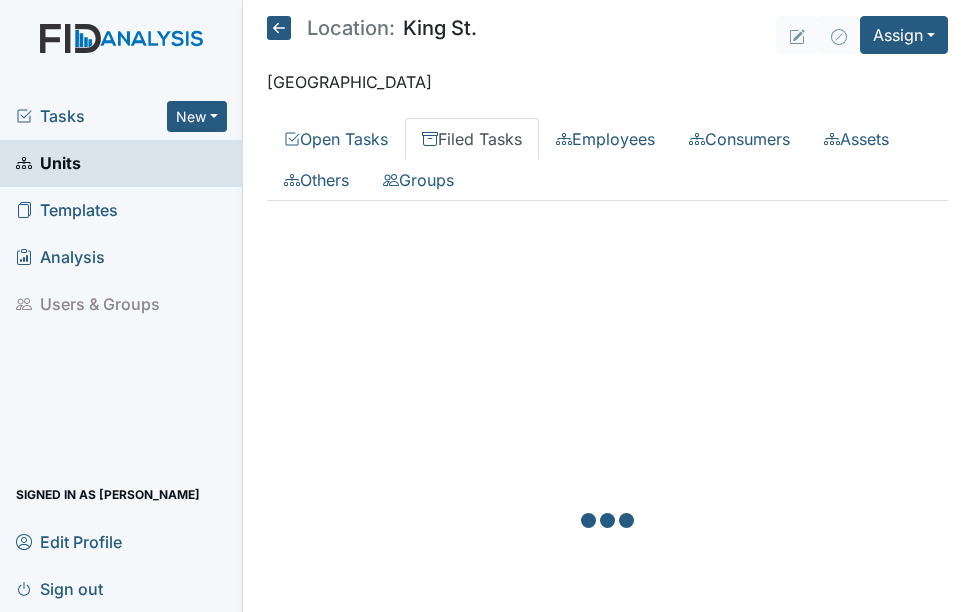scroll, scrollTop: 0, scrollLeft: 0, axis: both 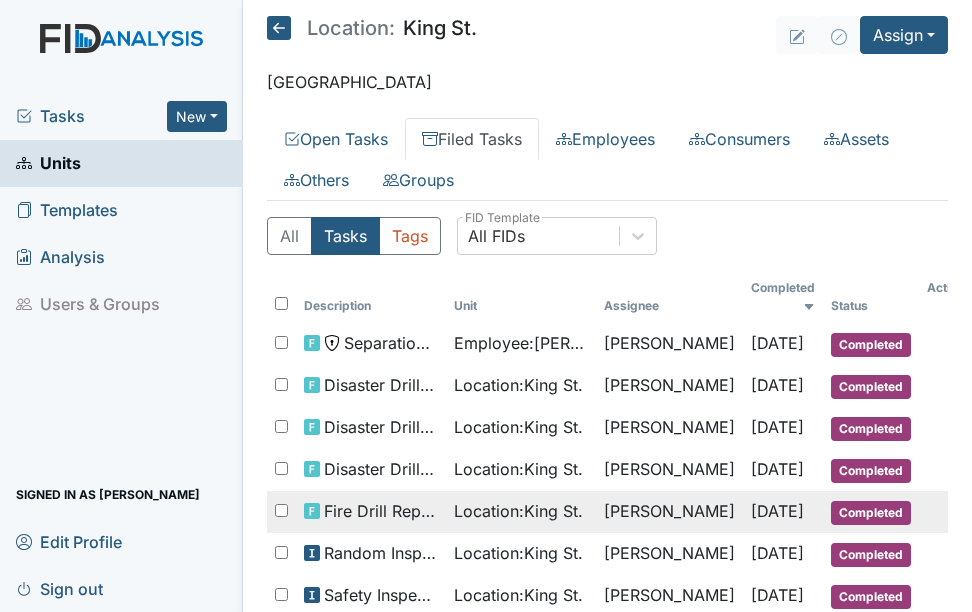 click on "Completed" at bounding box center (871, 513) 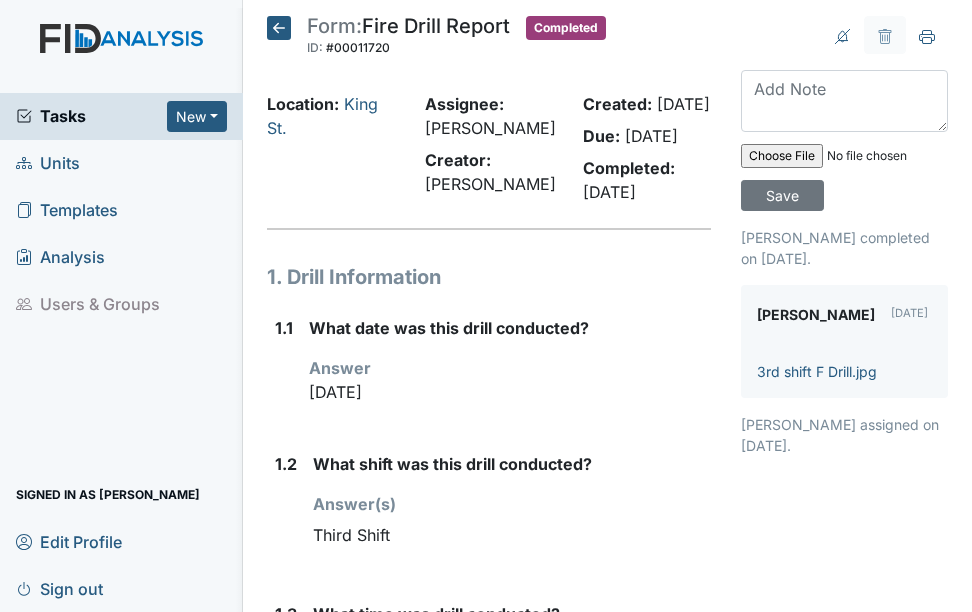 scroll, scrollTop: 0, scrollLeft: 0, axis: both 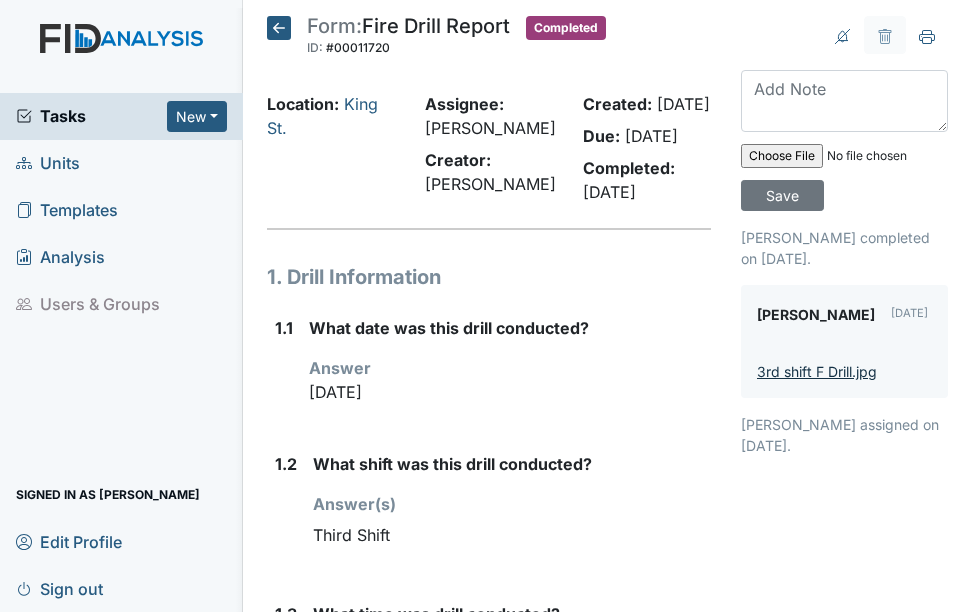 click on "3rd shift F Drill.jpg" at bounding box center [817, 371] 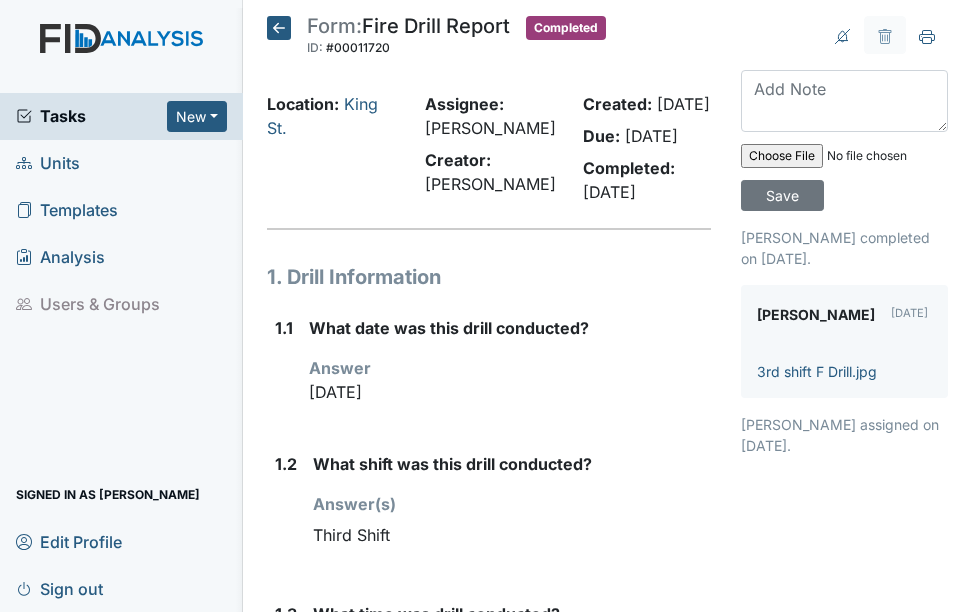 click on "Units" at bounding box center [48, 163] 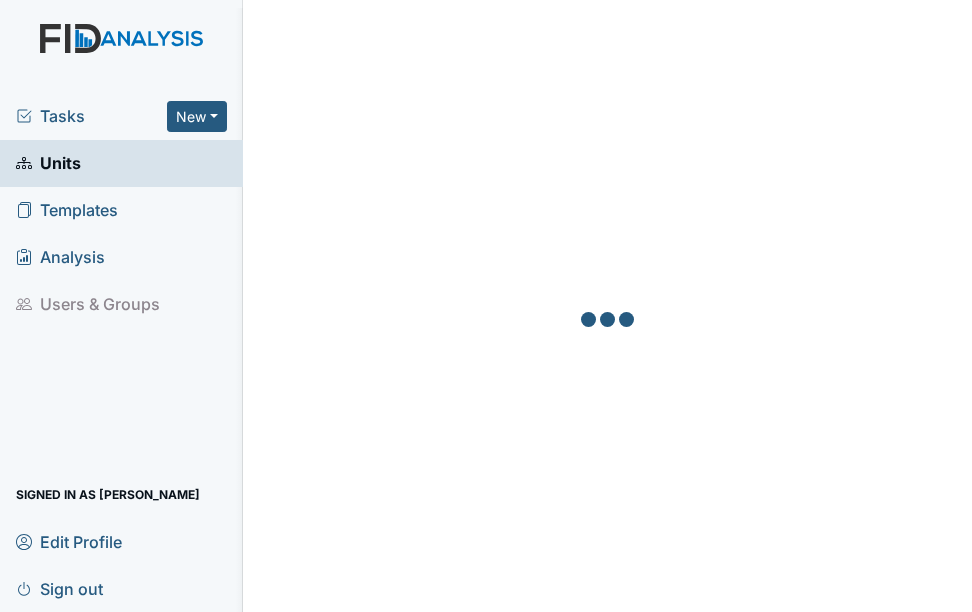 scroll, scrollTop: 0, scrollLeft: 0, axis: both 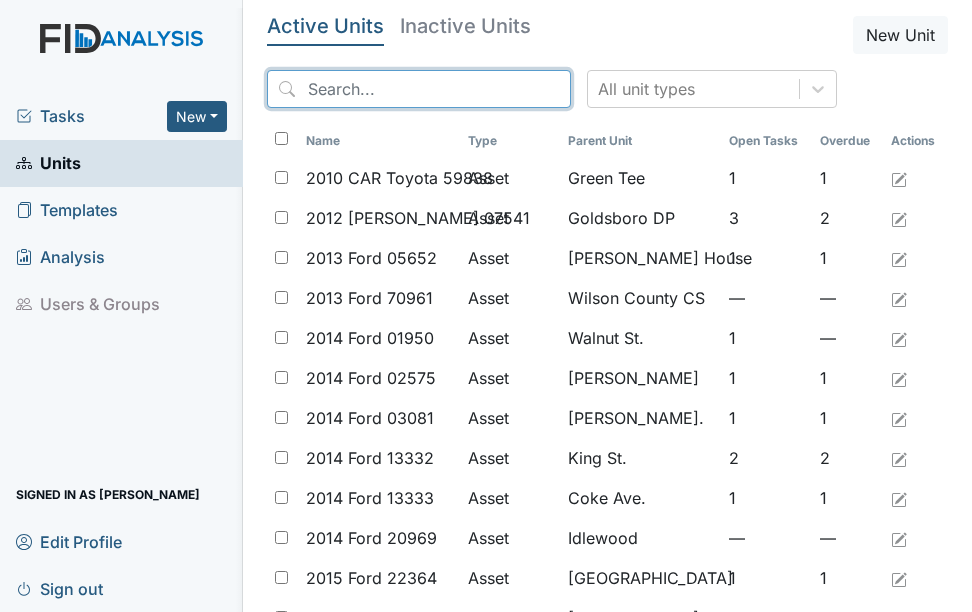 click at bounding box center (419, 89) 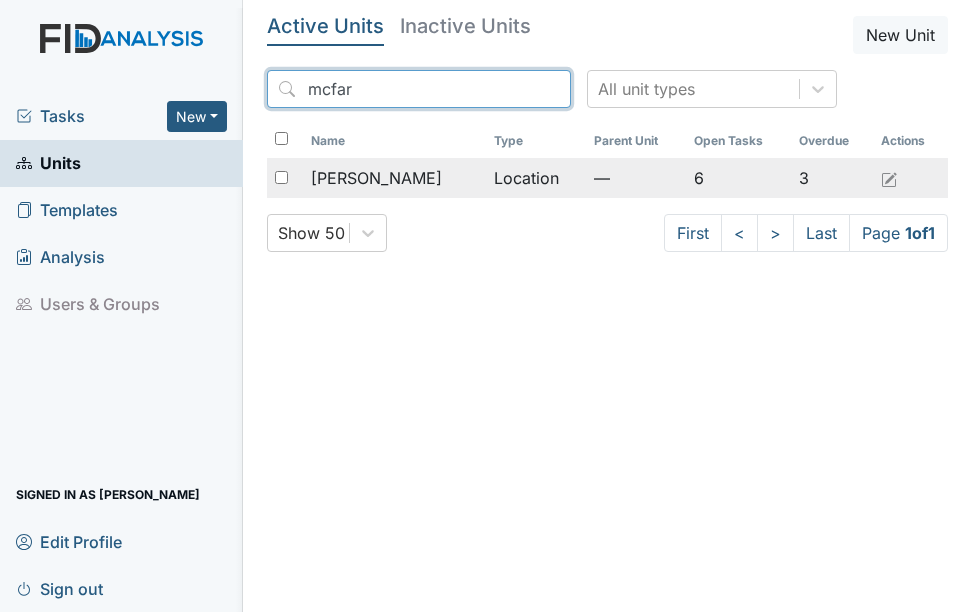 type on "mcfar" 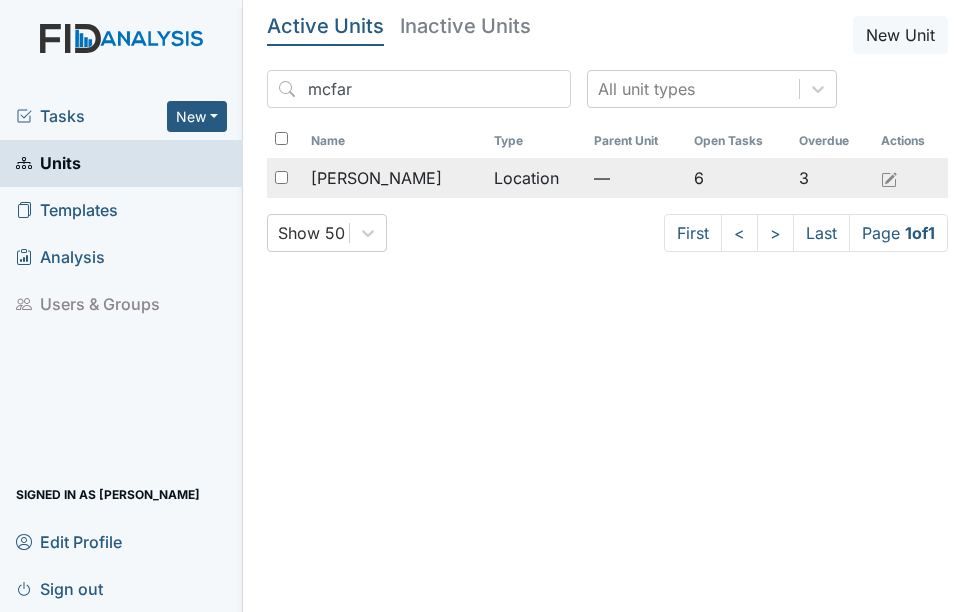 click on "[PERSON_NAME]" at bounding box center [376, 178] 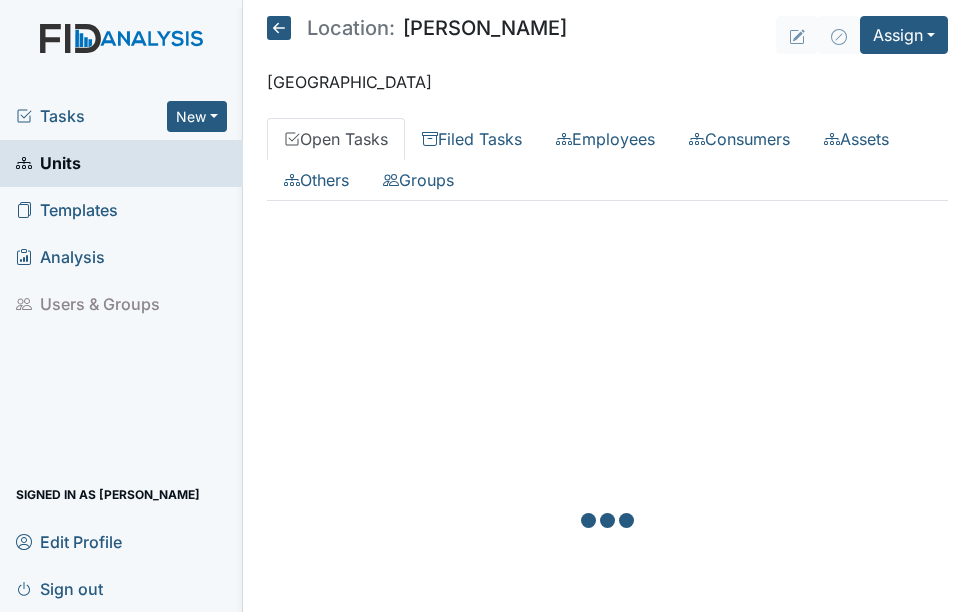 scroll, scrollTop: 0, scrollLeft: 0, axis: both 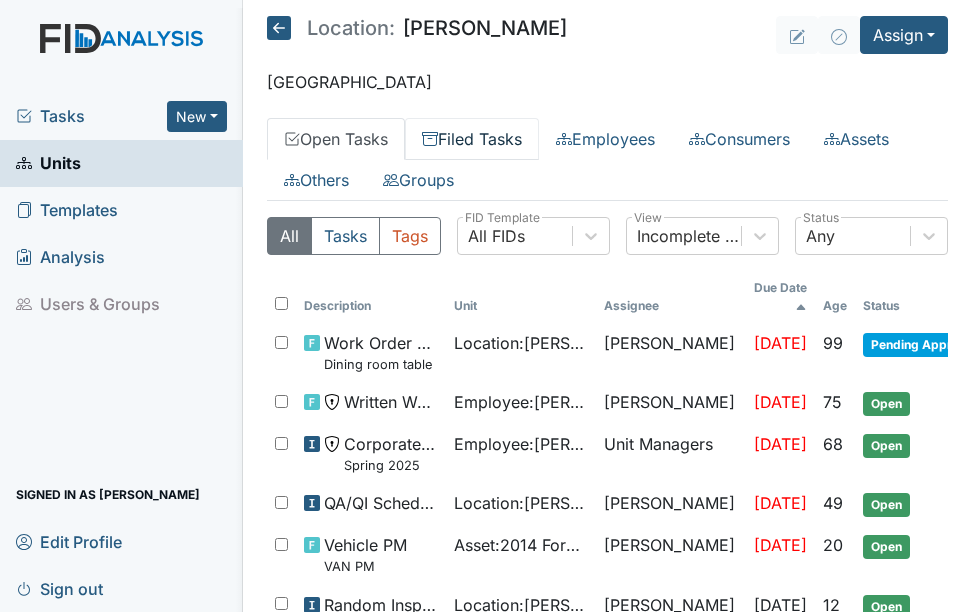 click on "Filed Tasks" at bounding box center (472, 139) 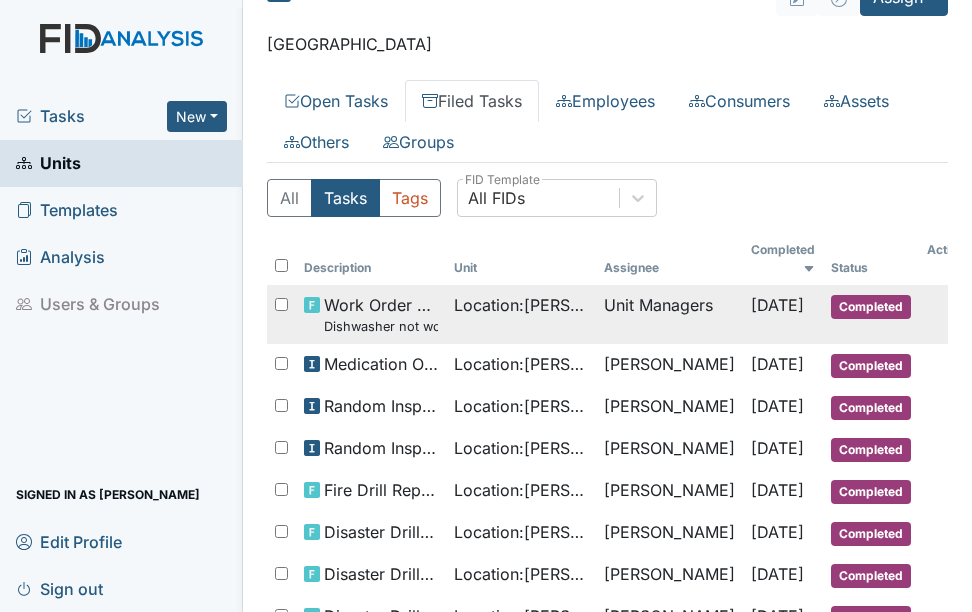 scroll, scrollTop: 100, scrollLeft: 0, axis: vertical 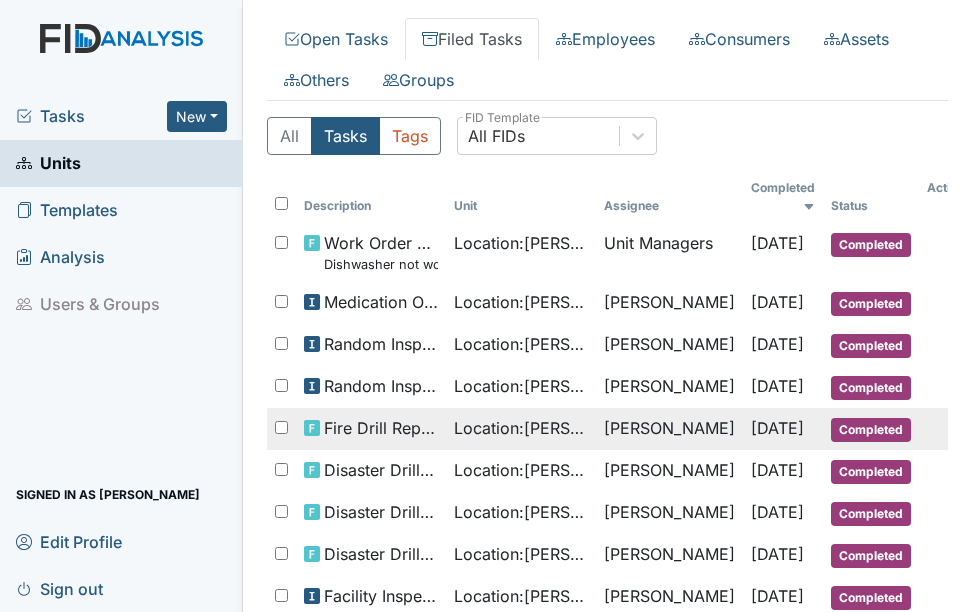 click on "Completed" at bounding box center (871, 430) 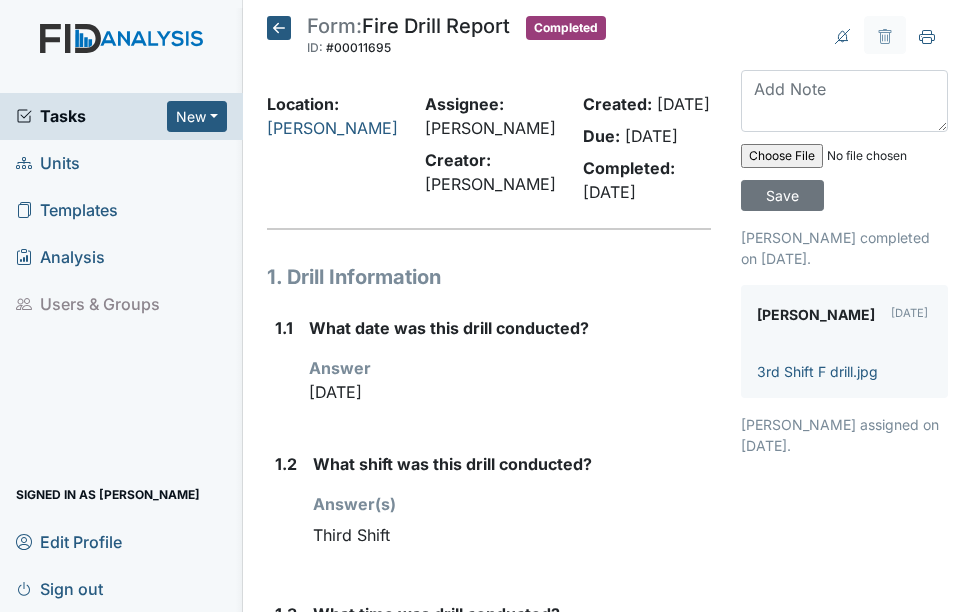 scroll, scrollTop: 0, scrollLeft: 0, axis: both 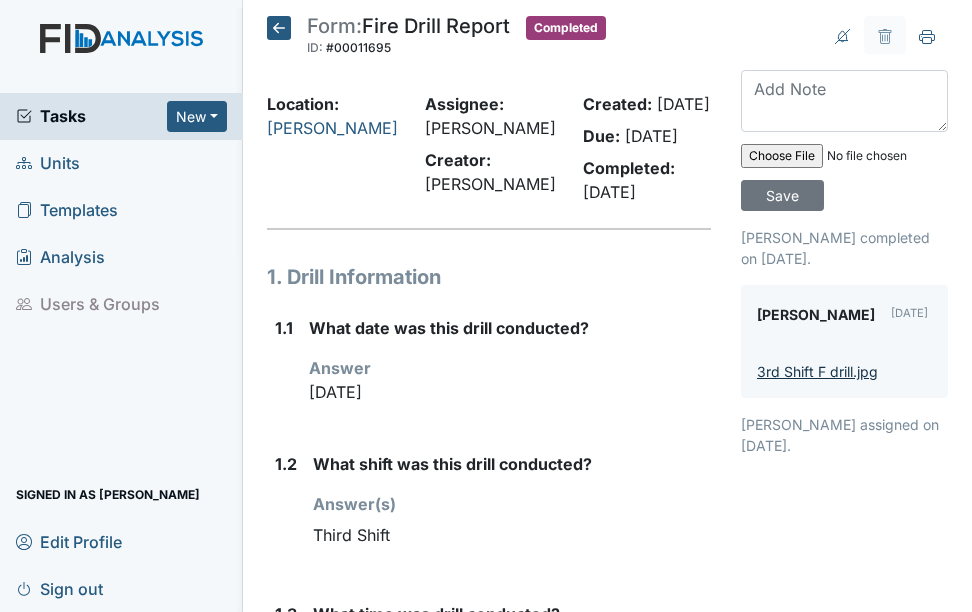 click on "3rd Shift F drill.jpg" at bounding box center (817, 371) 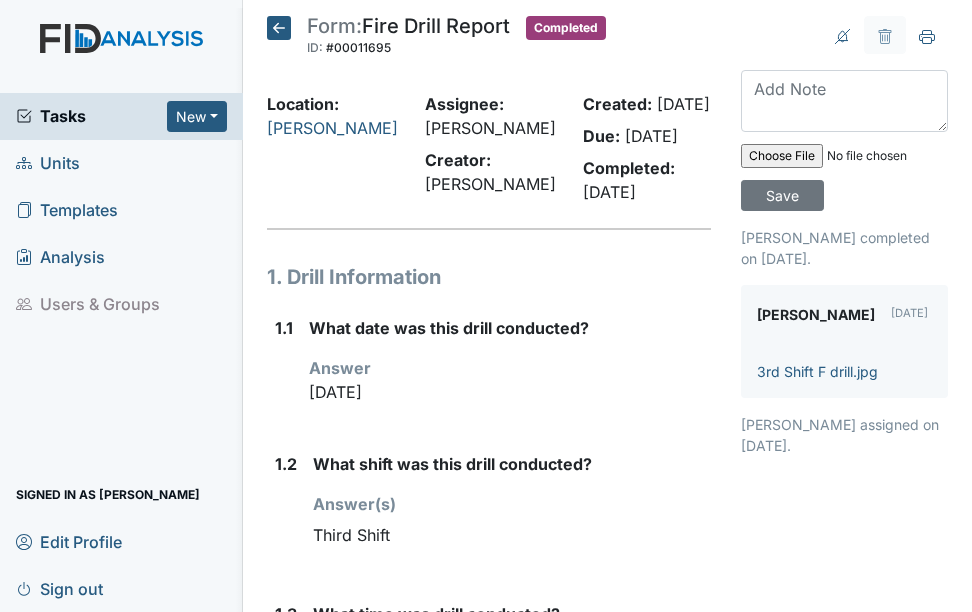 click 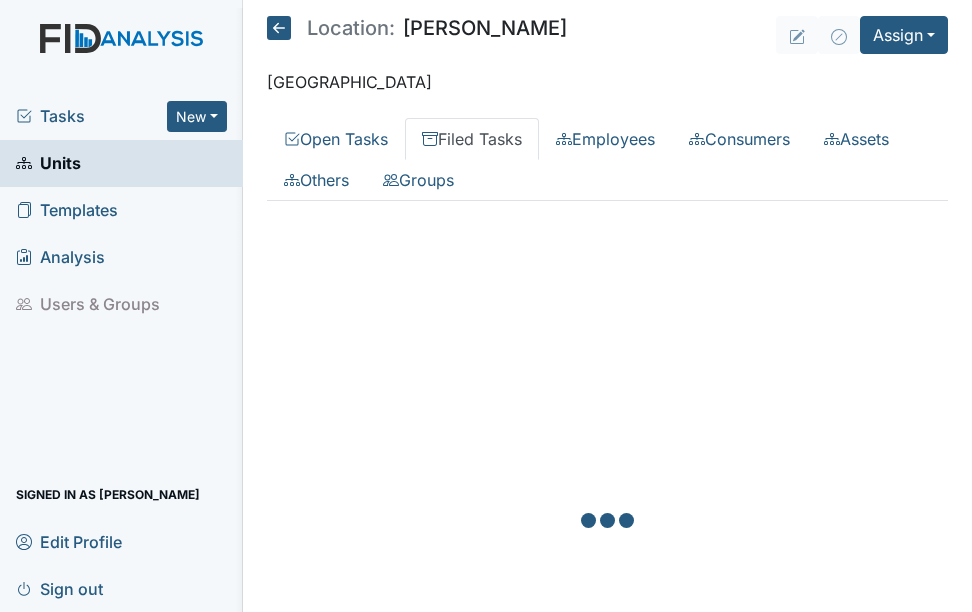 scroll, scrollTop: 0, scrollLeft: 0, axis: both 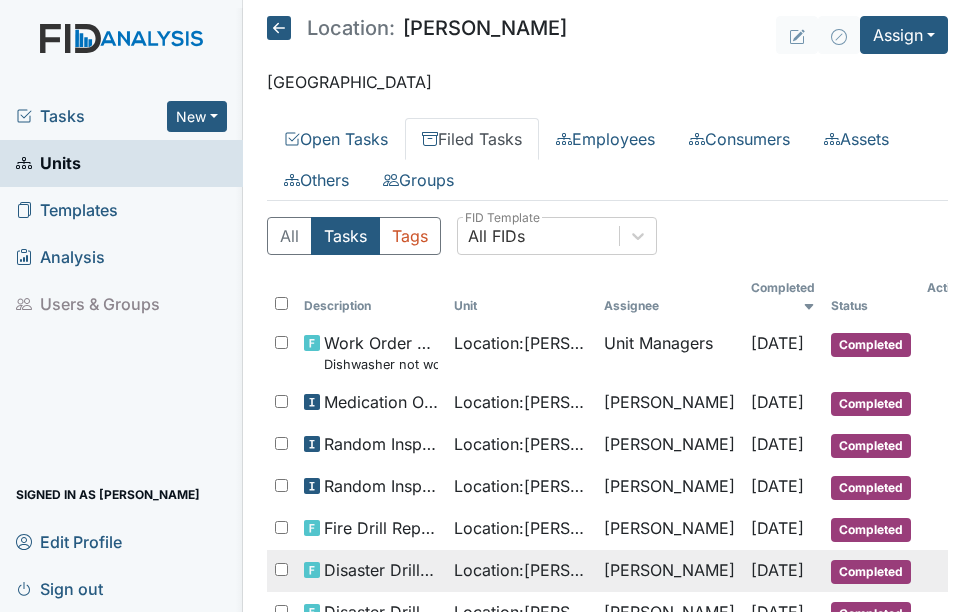 click on "Completed" at bounding box center (871, 572) 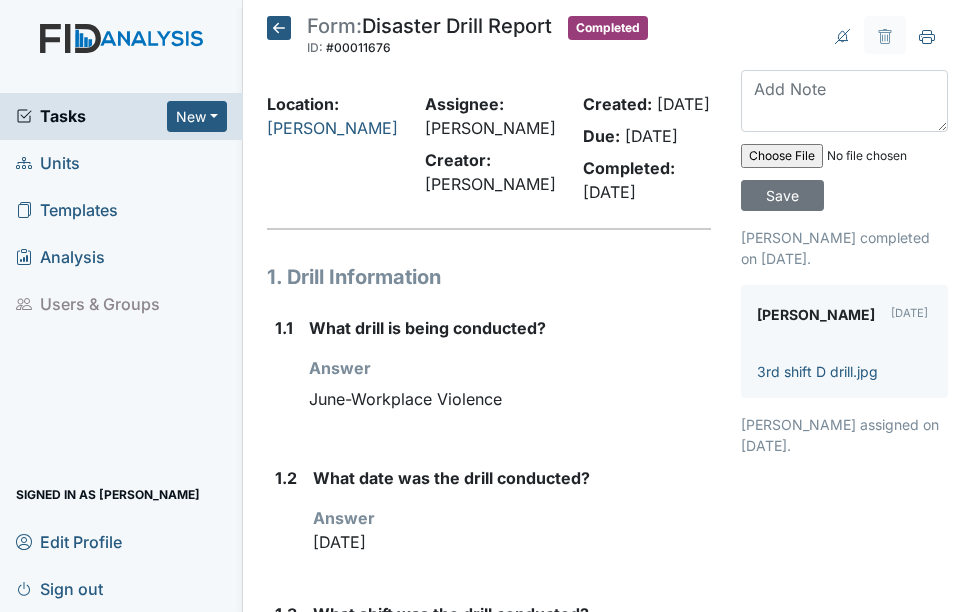 scroll, scrollTop: 0, scrollLeft: 0, axis: both 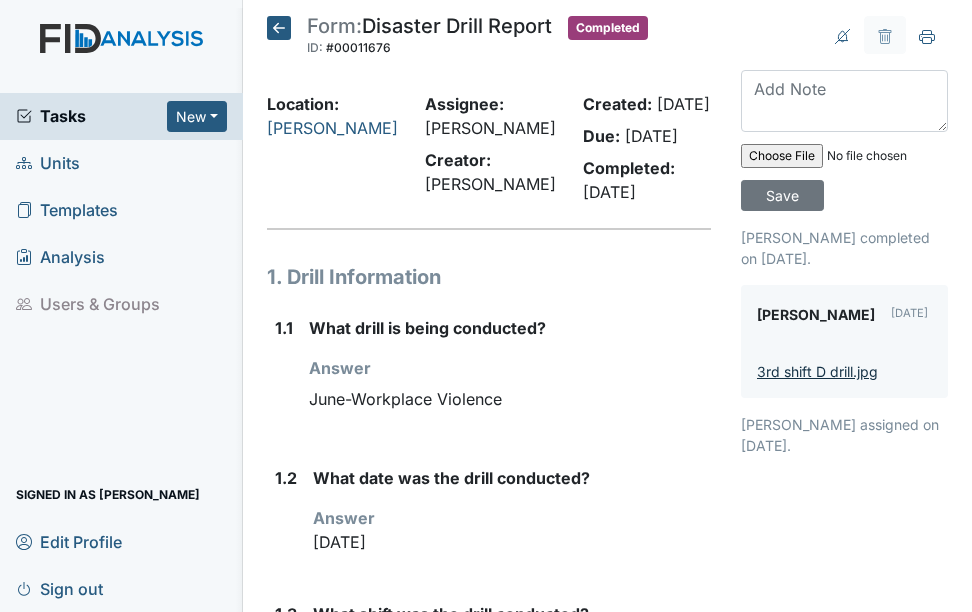 click on "3rd shift D drill.jpg" at bounding box center [817, 371] 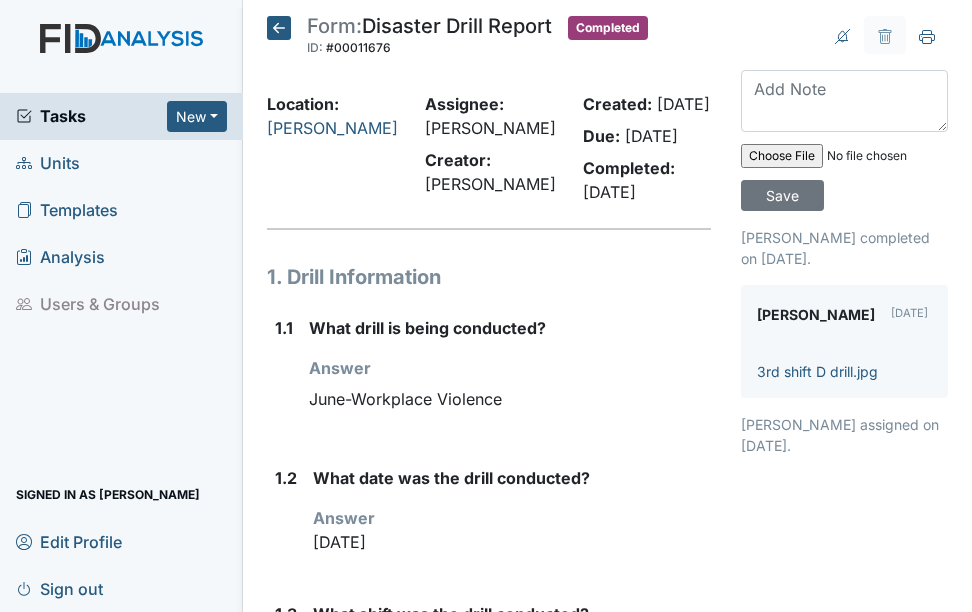 click 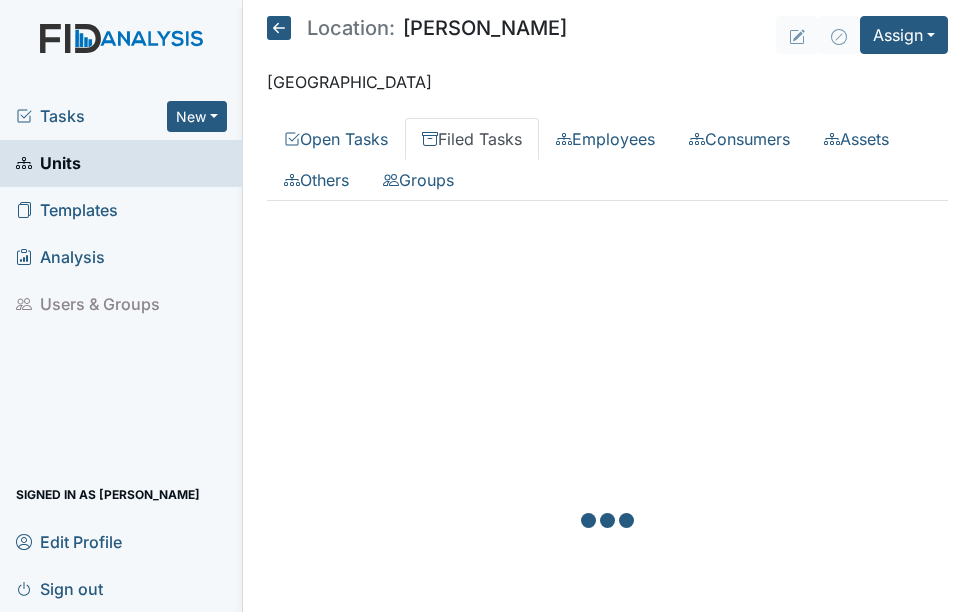 scroll, scrollTop: 0, scrollLeft: 0, axis: both 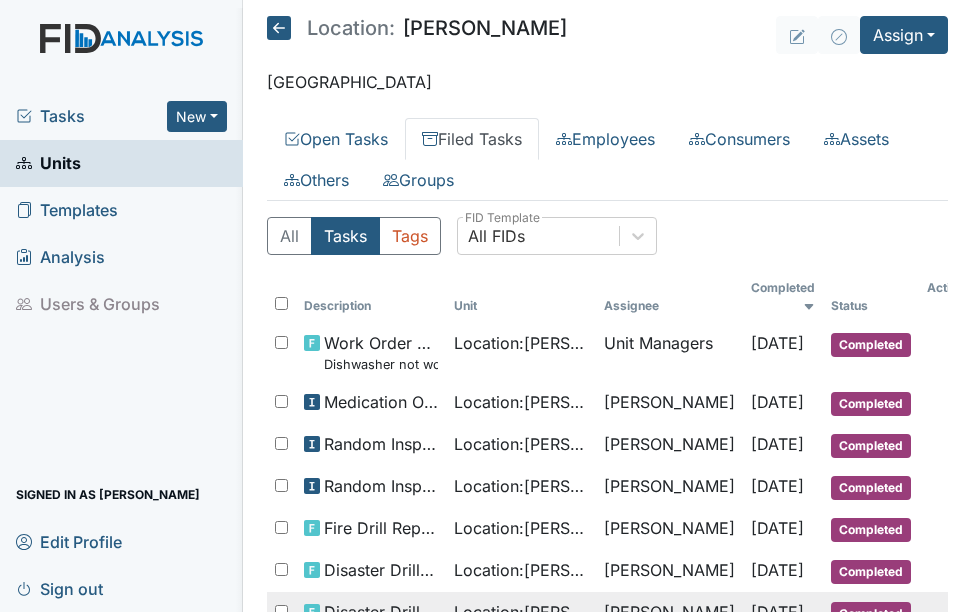 click on "Completed" at bounding box center (871, 614) 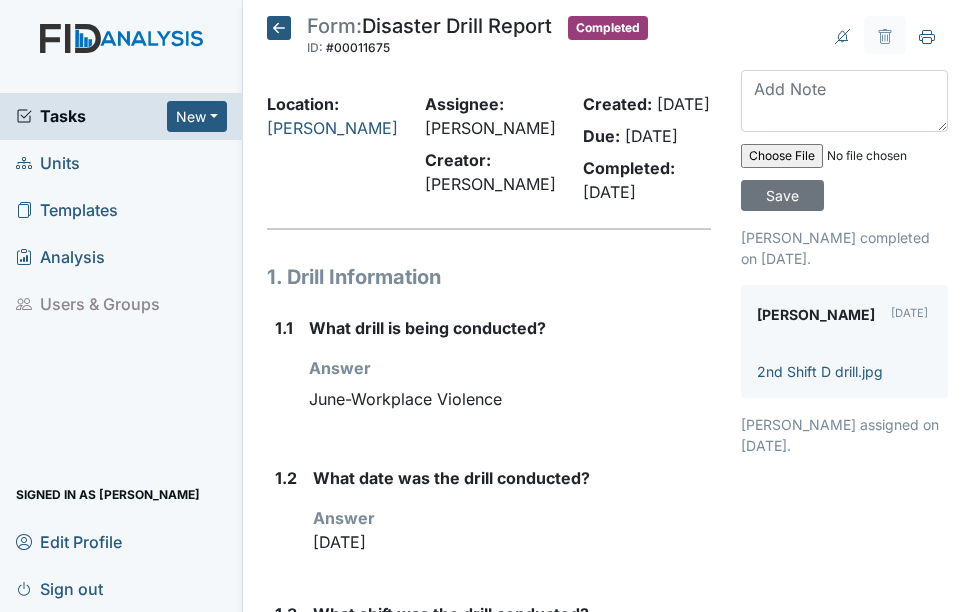 scroll, scrollTop: 0, scrollLeft: 0, axis: both 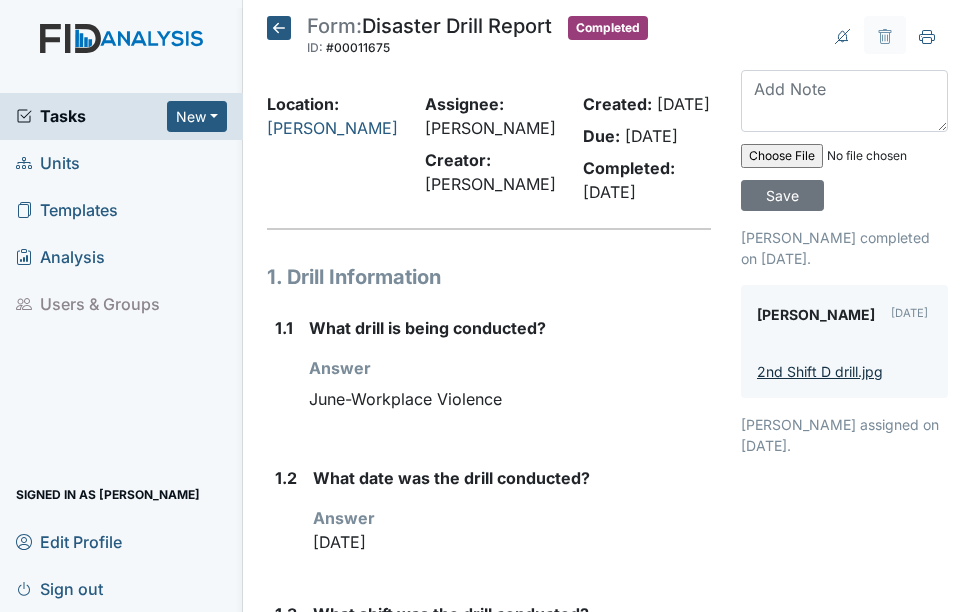 click on "2nd Shift D drill.jpg" at bounding box center [820, 371] 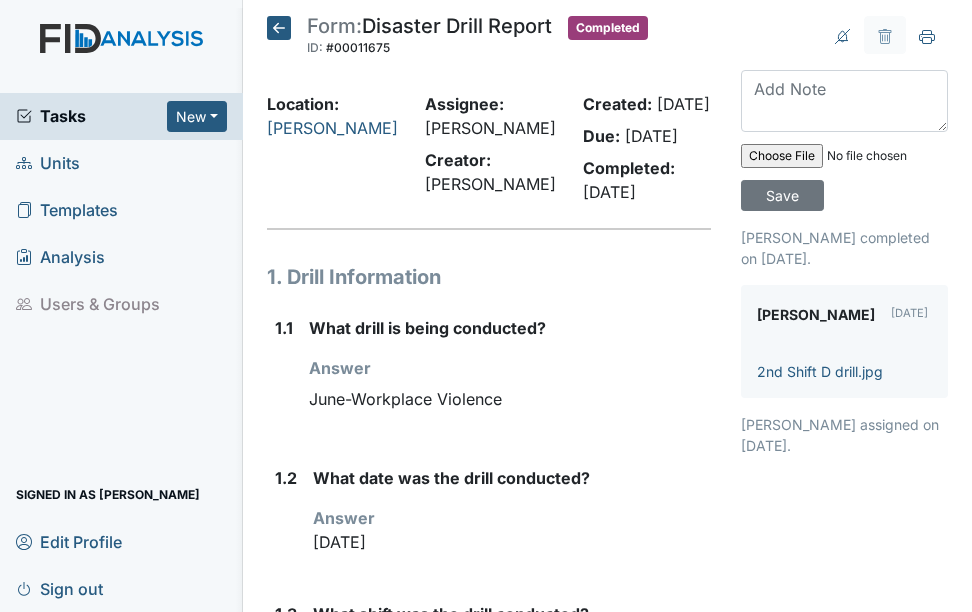 click 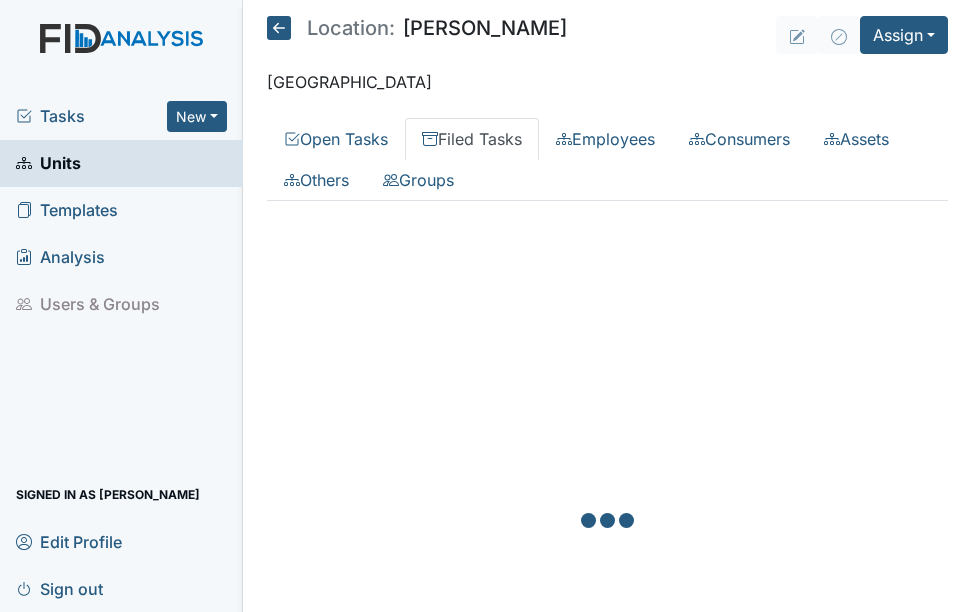 scroll, scrollTop: 0, scrollLeft: 0, axis: both 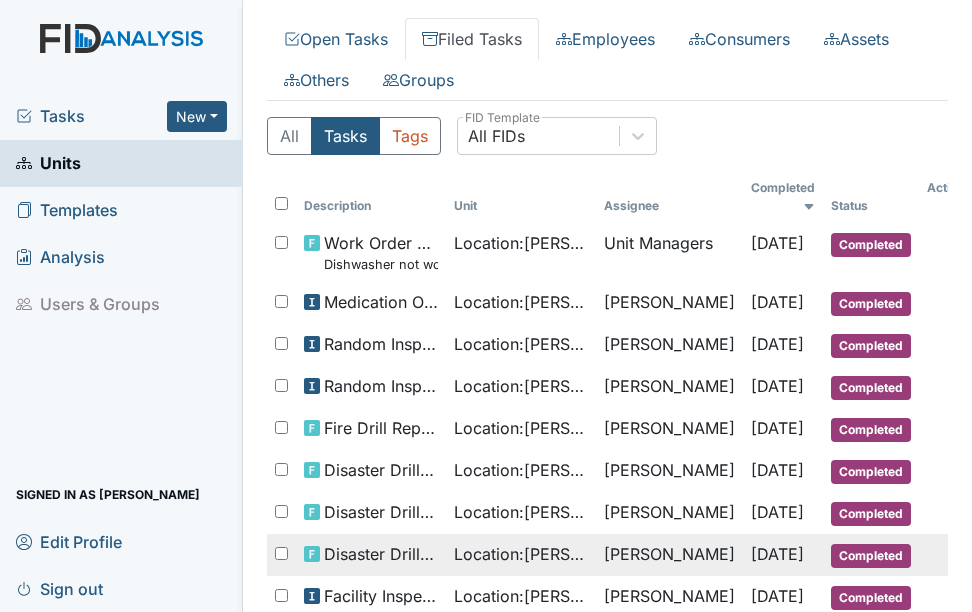 click on "Completed" at bounding box center (871, 556) 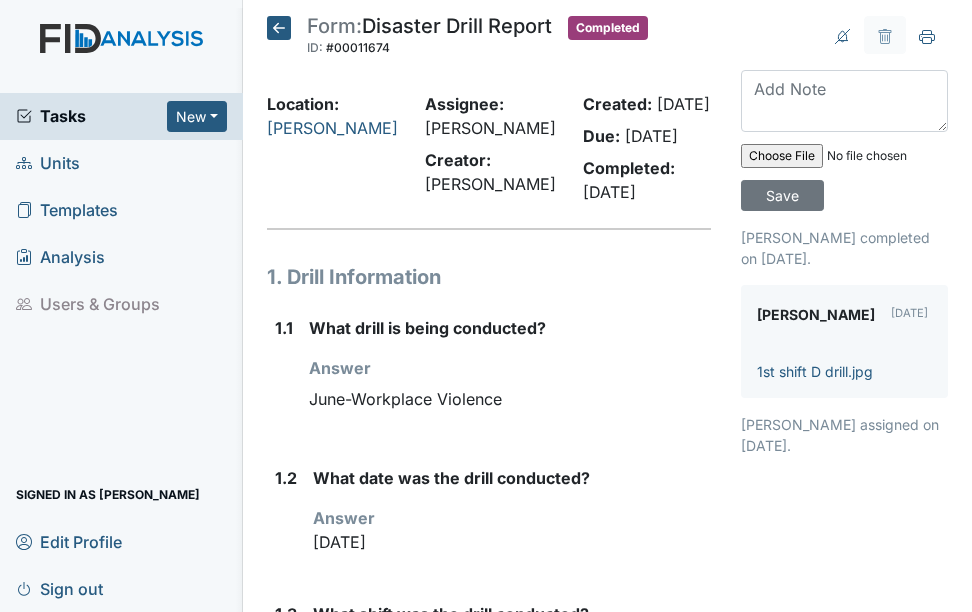 scroll, scrollTop: 0, scrollLeft: 0, axis: both 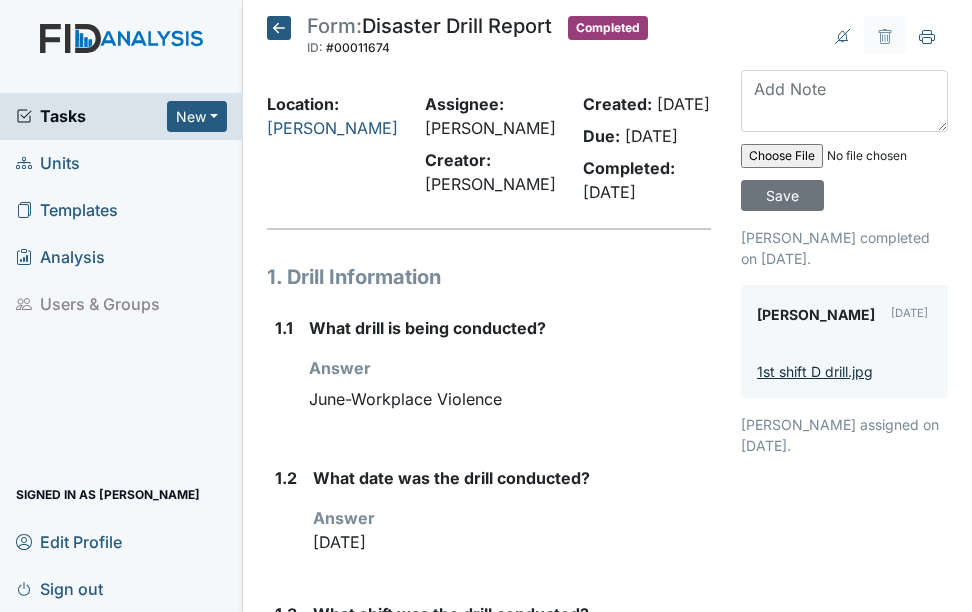 click on "1st shift D drill.jpg" at bounding box center [815, 371] 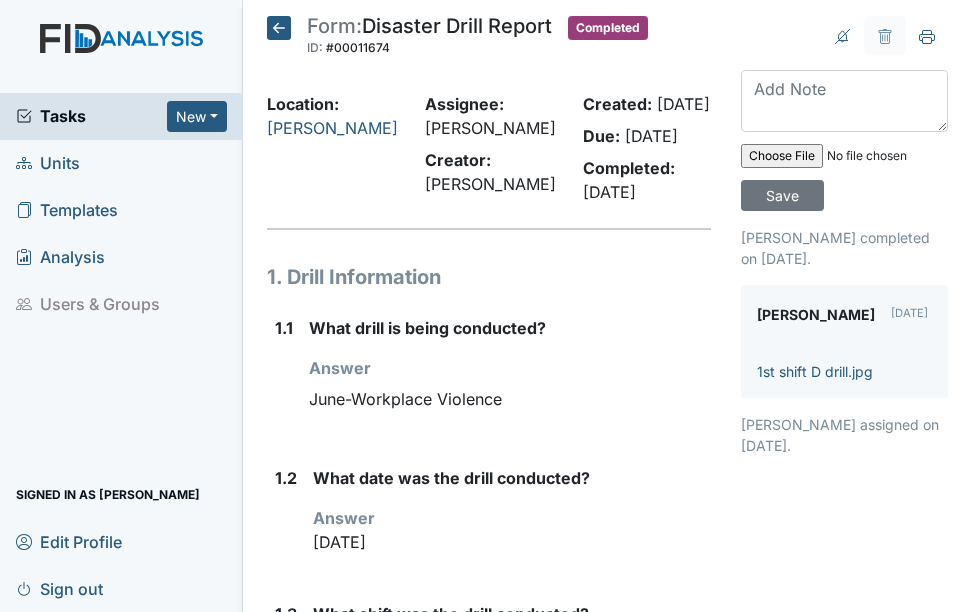 click 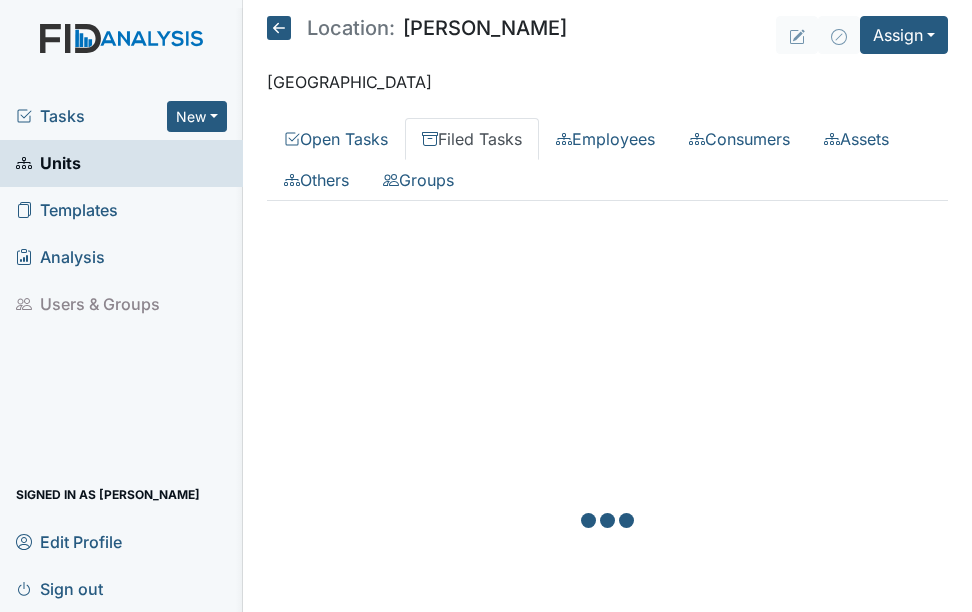 scroll, scrollTop: 0, scrollLeft: 0, axis: both 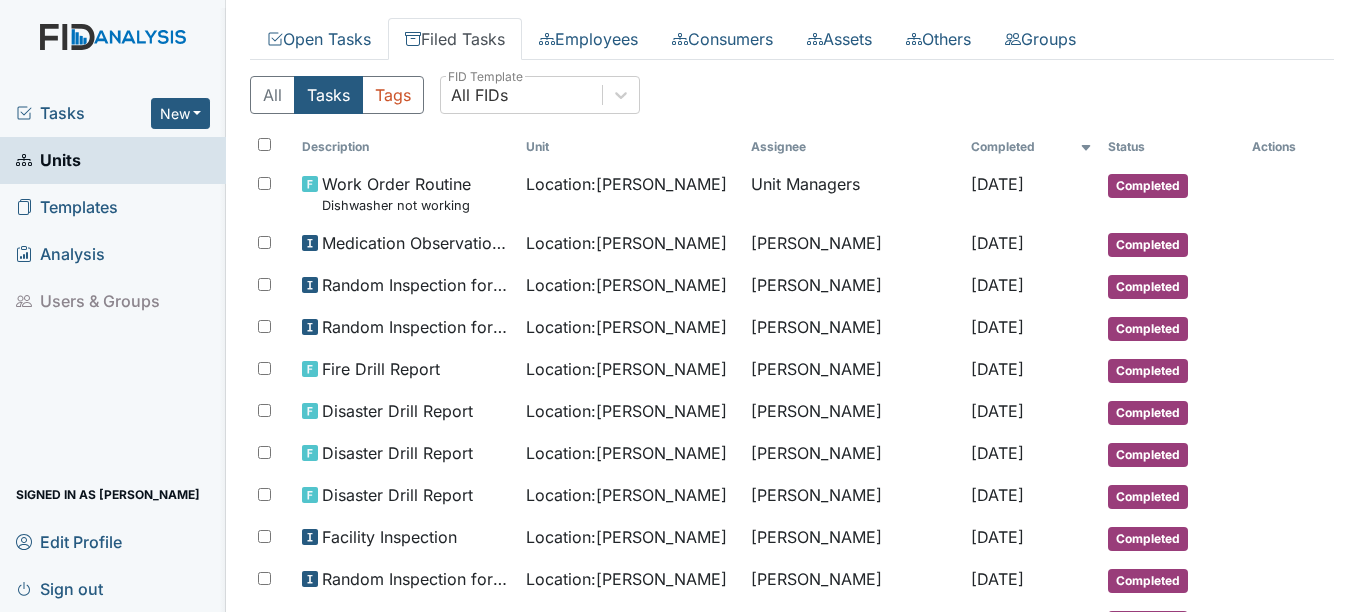 click on "Units" at bounding box center [48, 160] 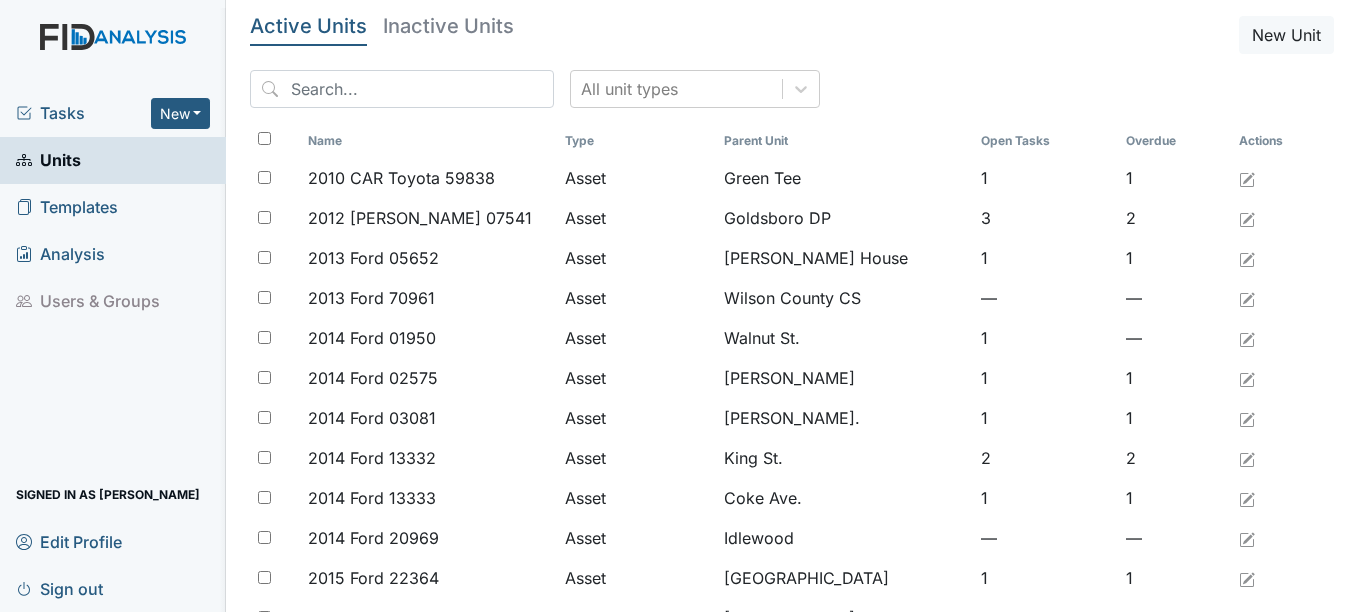 scroll, scrollTop: 0, scrollLeft: 0, axis: both 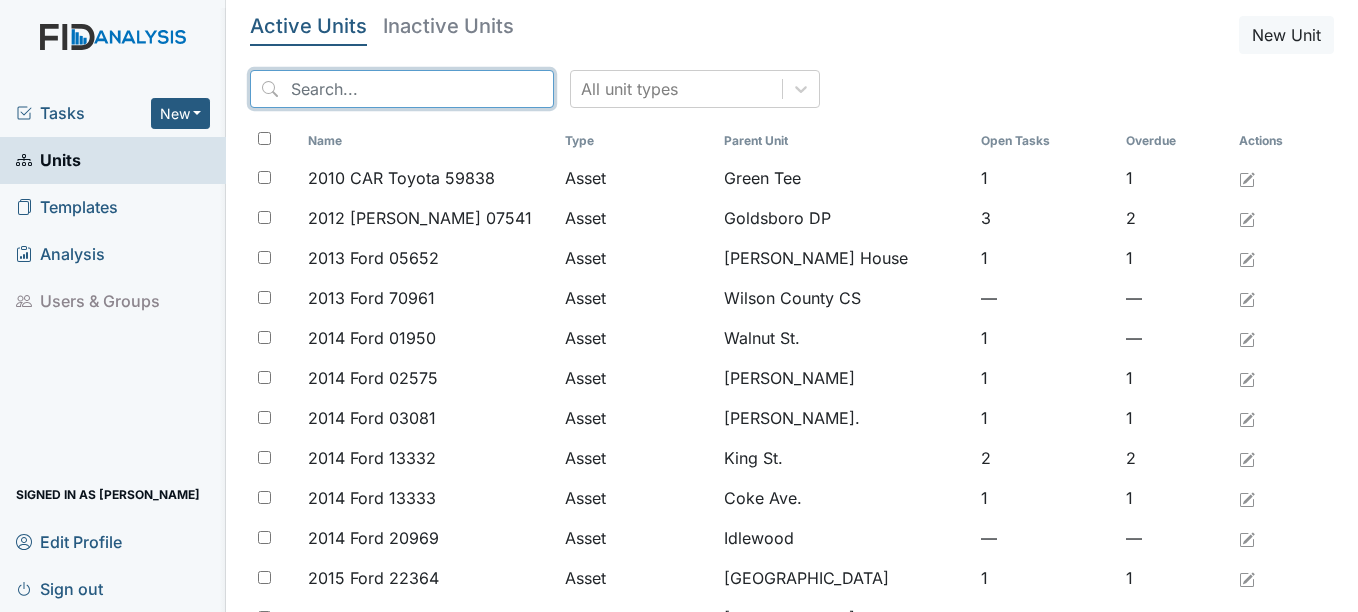 click at bounding box center [402, 89] 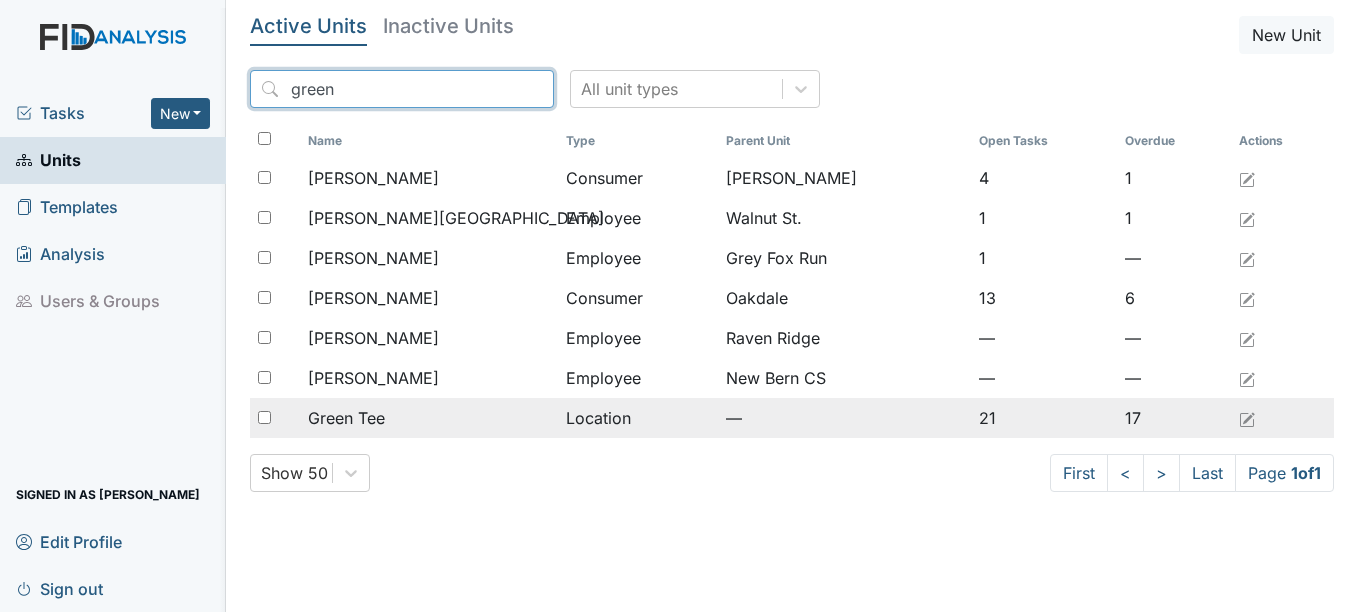 type on "green" 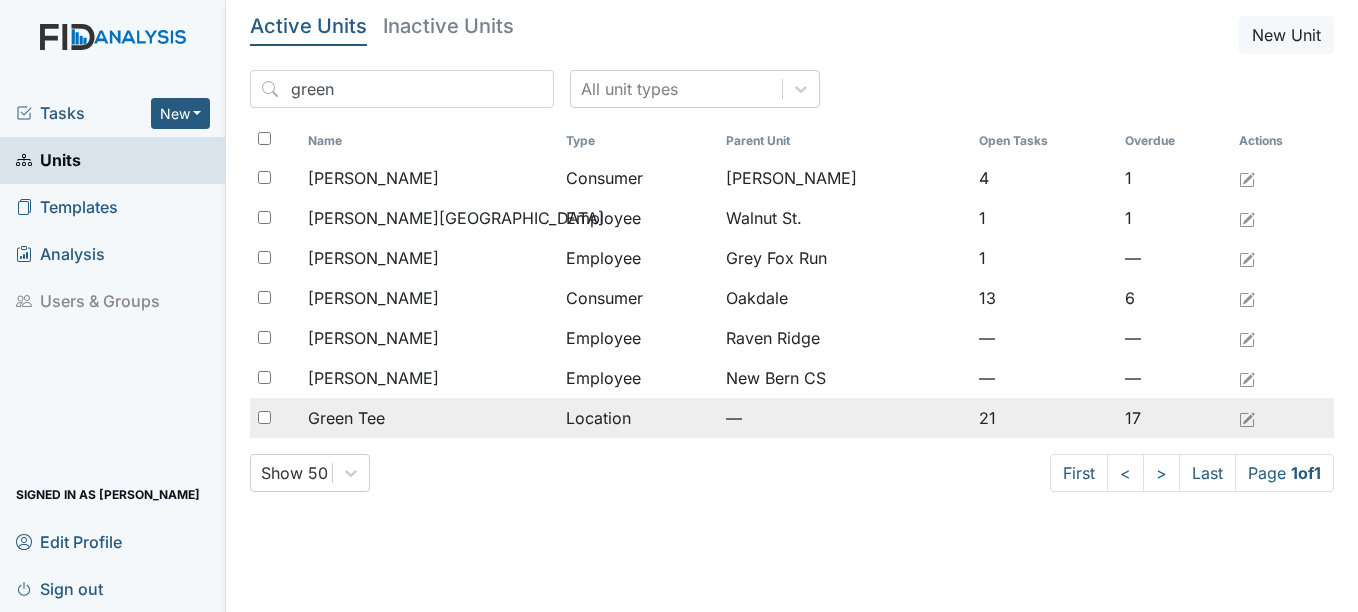 click on "Green Tee" at bounding box center [346, 418] 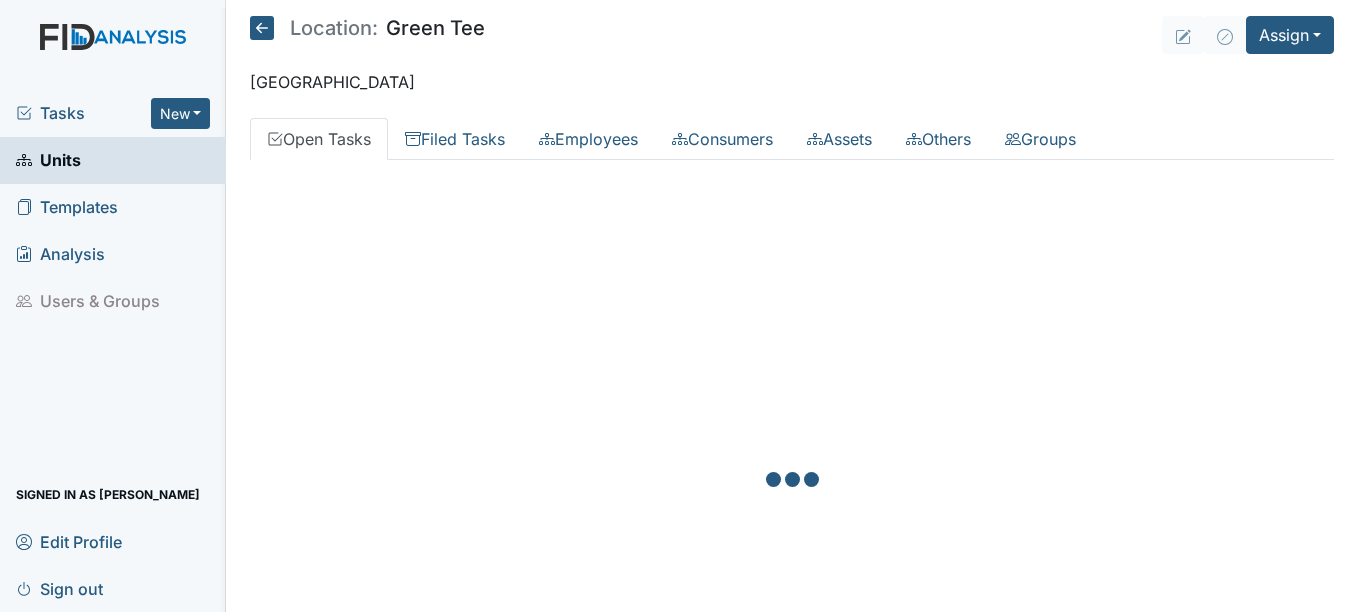 scroll, scrollTop: 0, scrollLeft: 0, axis: both 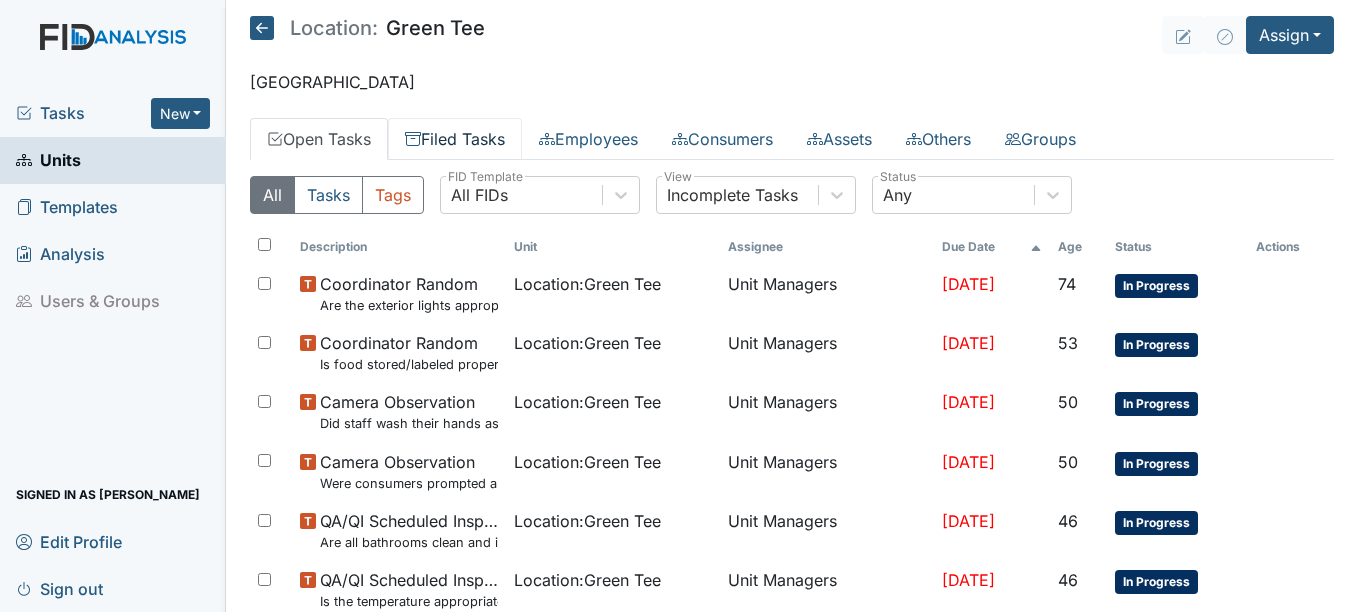 click on "Filed Tasks" at bounding box center (455, 139) 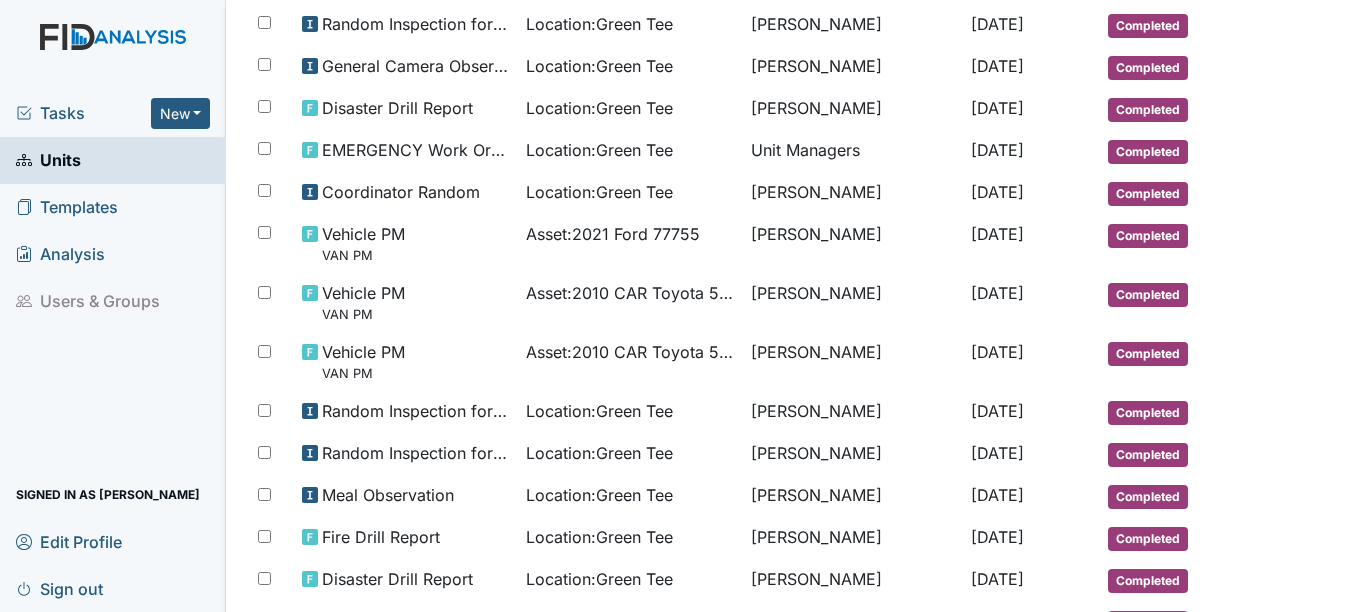 scroll, scrollTop: 1000, scrollLeft: 0, axis: vertical 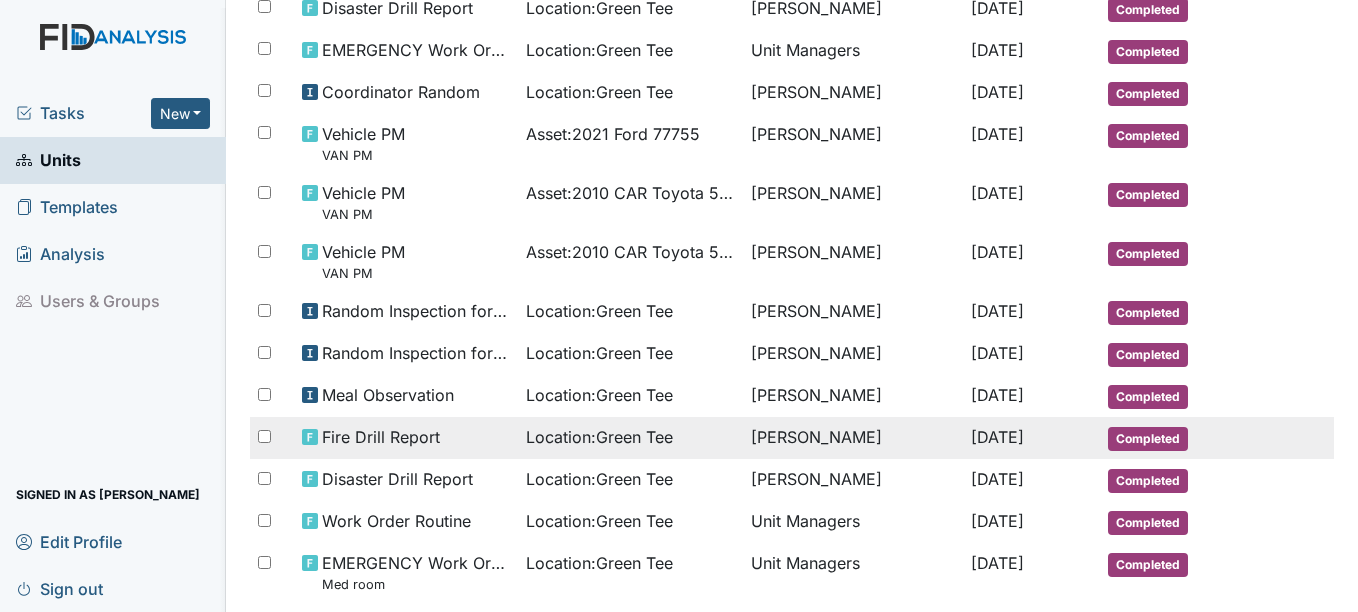 click on "Completed" at bounding box center (1148, 439) 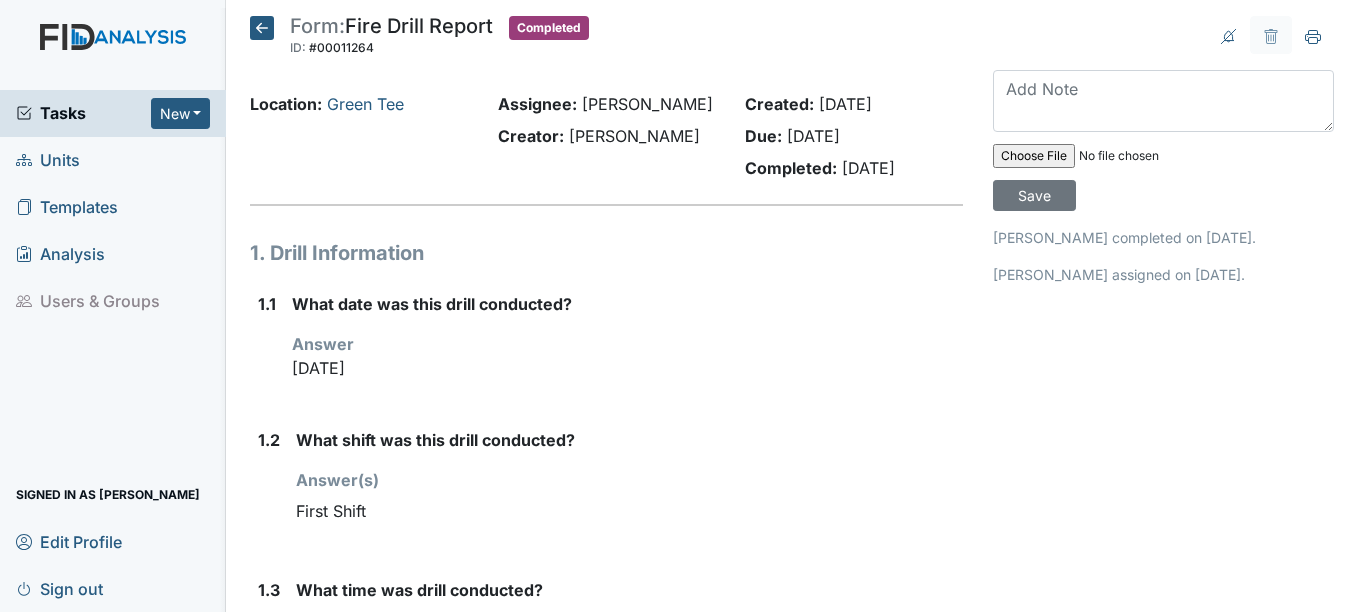 scroll, scrollTop: 0, scrollLeft: 0, axis: both 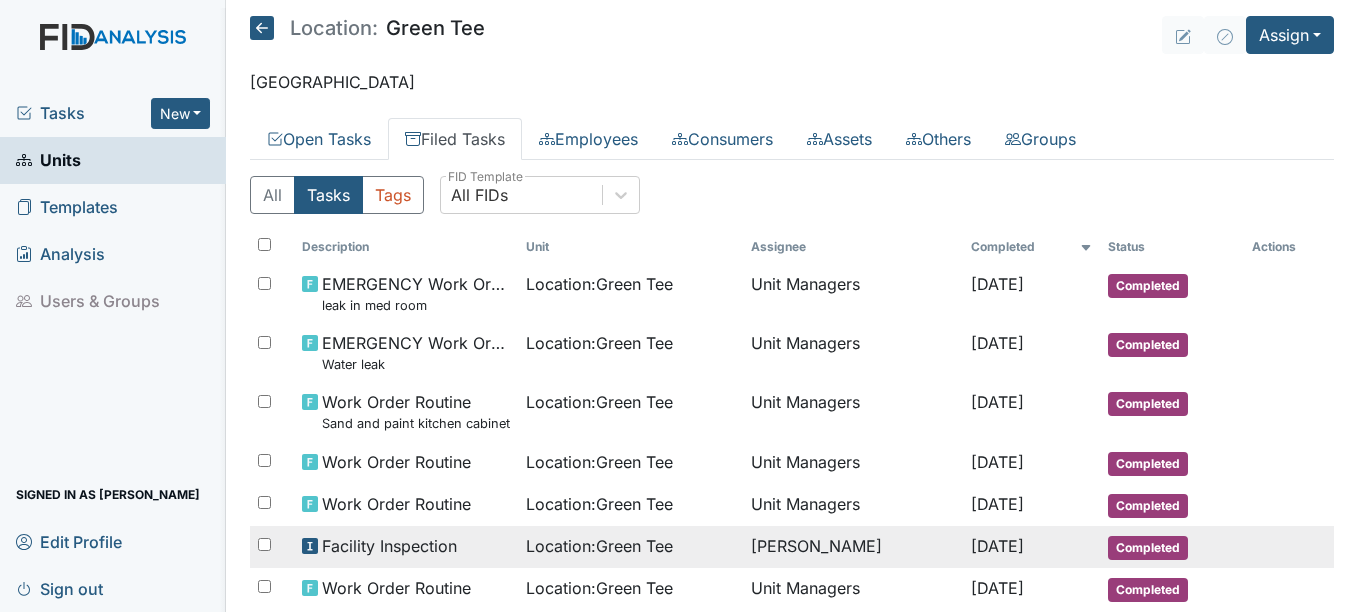 click on "Facility Inspection" at bounding box center (389, 546) 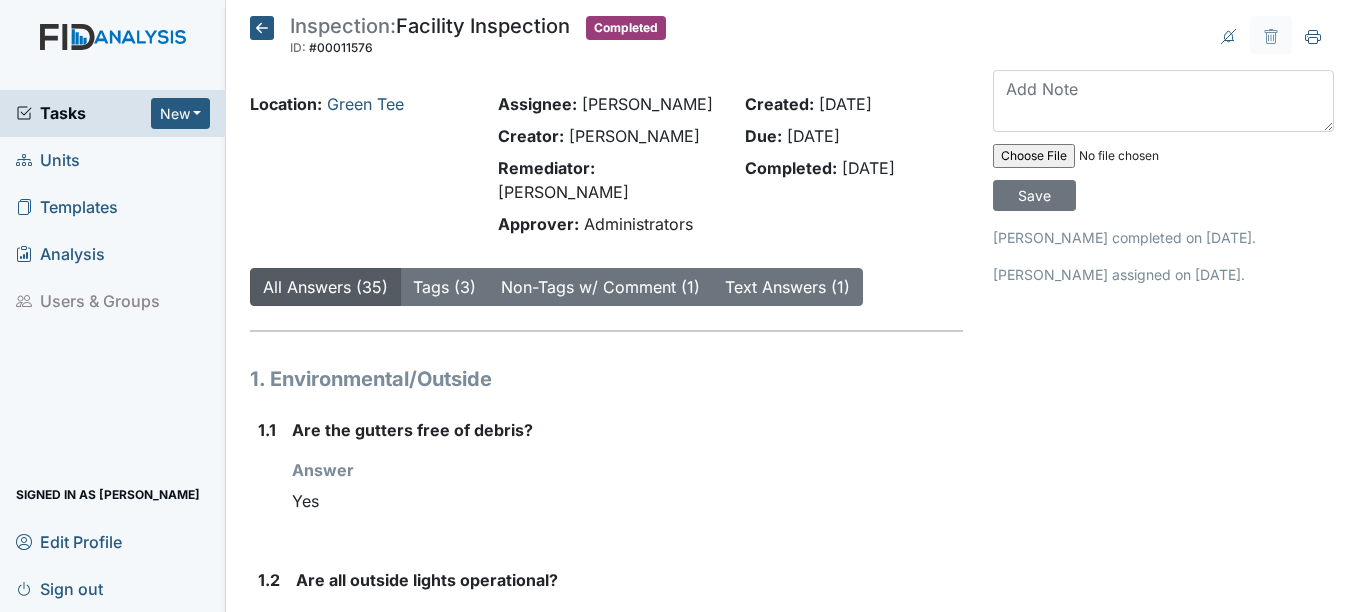 scroll, scrollTop: 0, scrollLeft: 0, axis: both 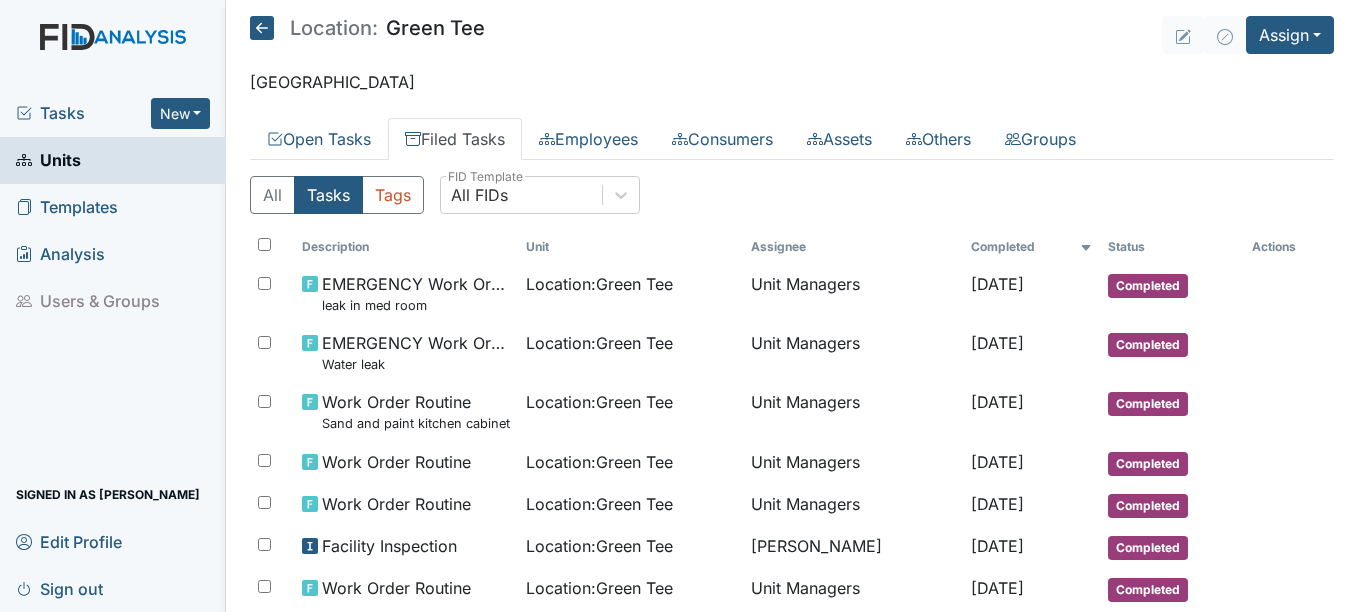 click on "Units" at bounding box center [48, 160] 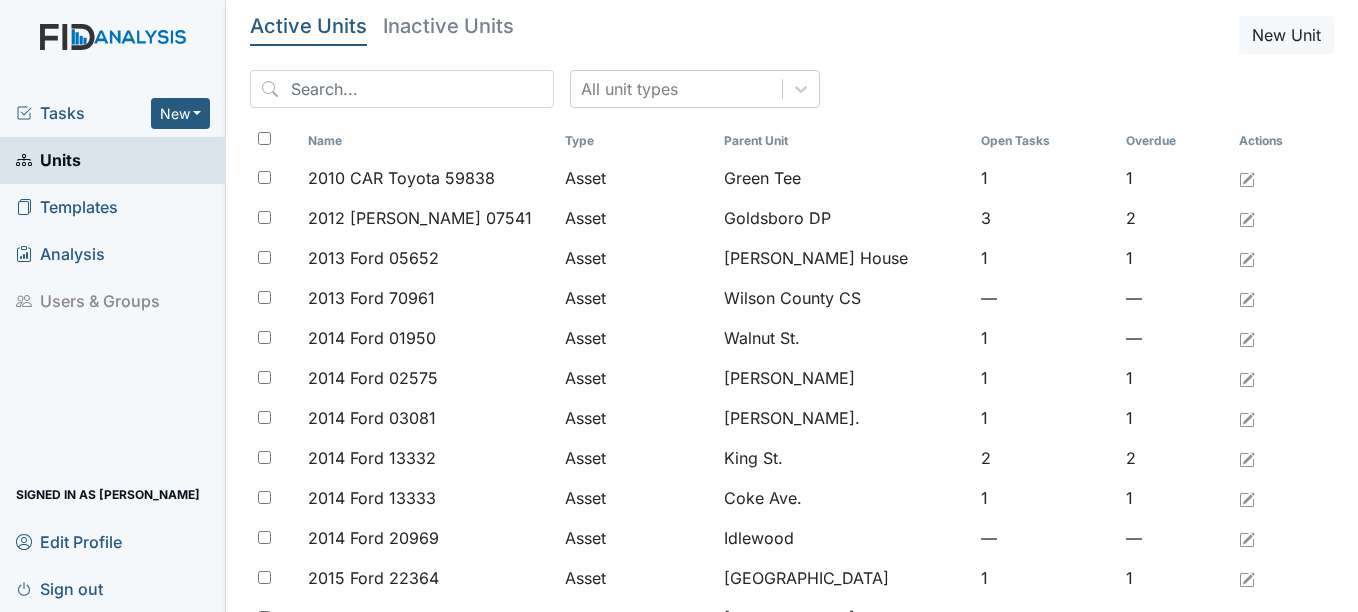 scroll, scrollTop: 0, scrollLeft: 0, axis: both 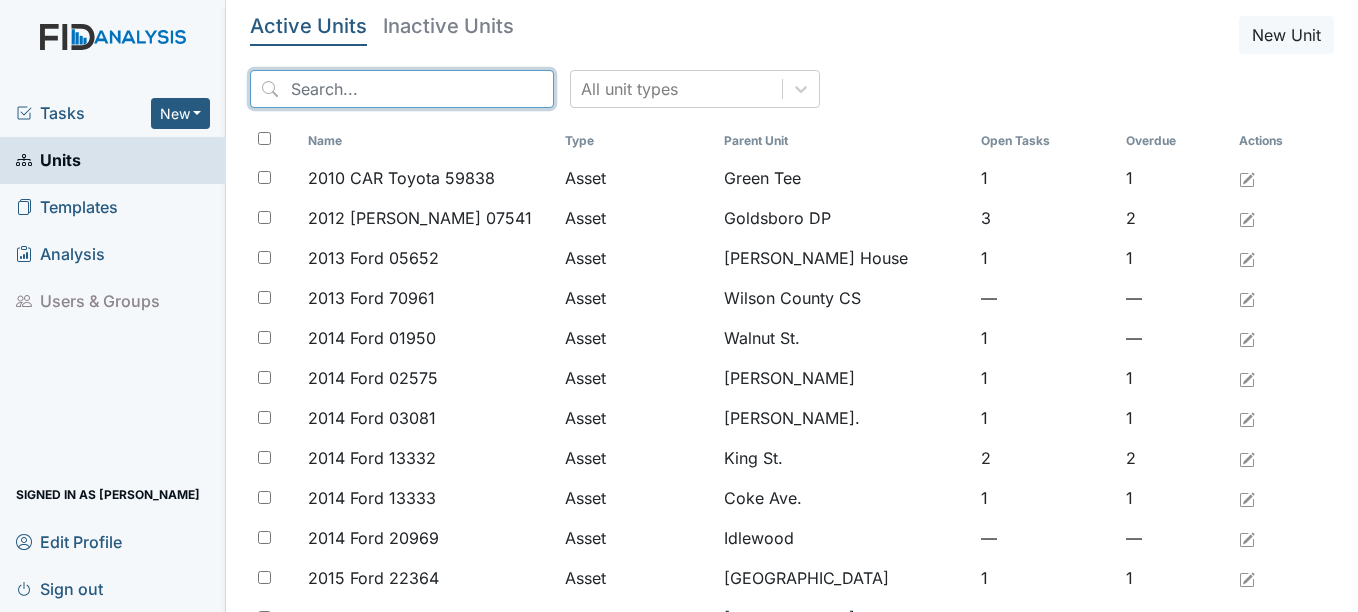 click at bounding box center [402, 89] 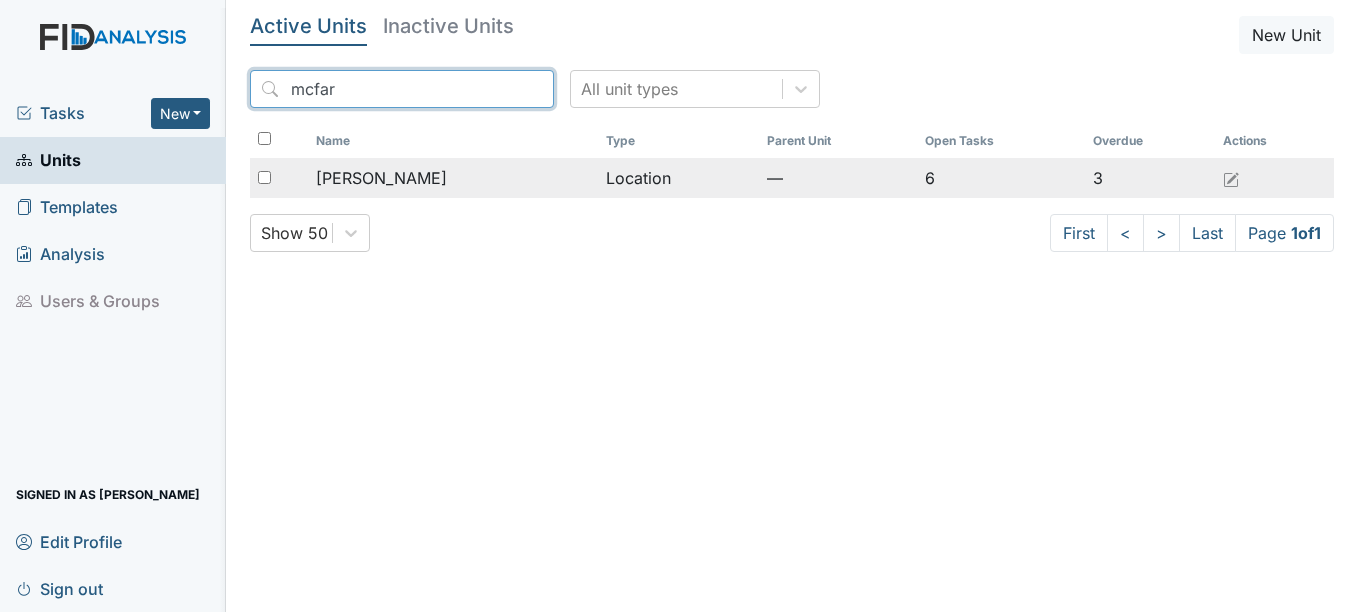 type on "mcfar" 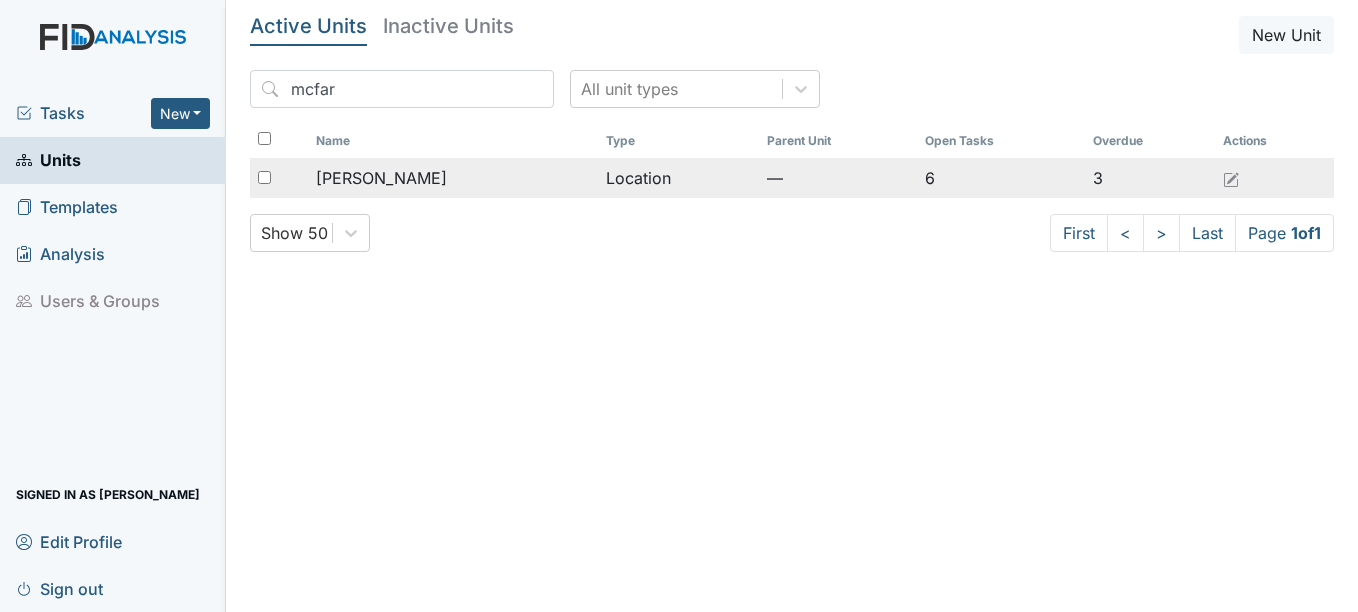click on "[PERSON_NAME]" at bounding box center [381, 178] 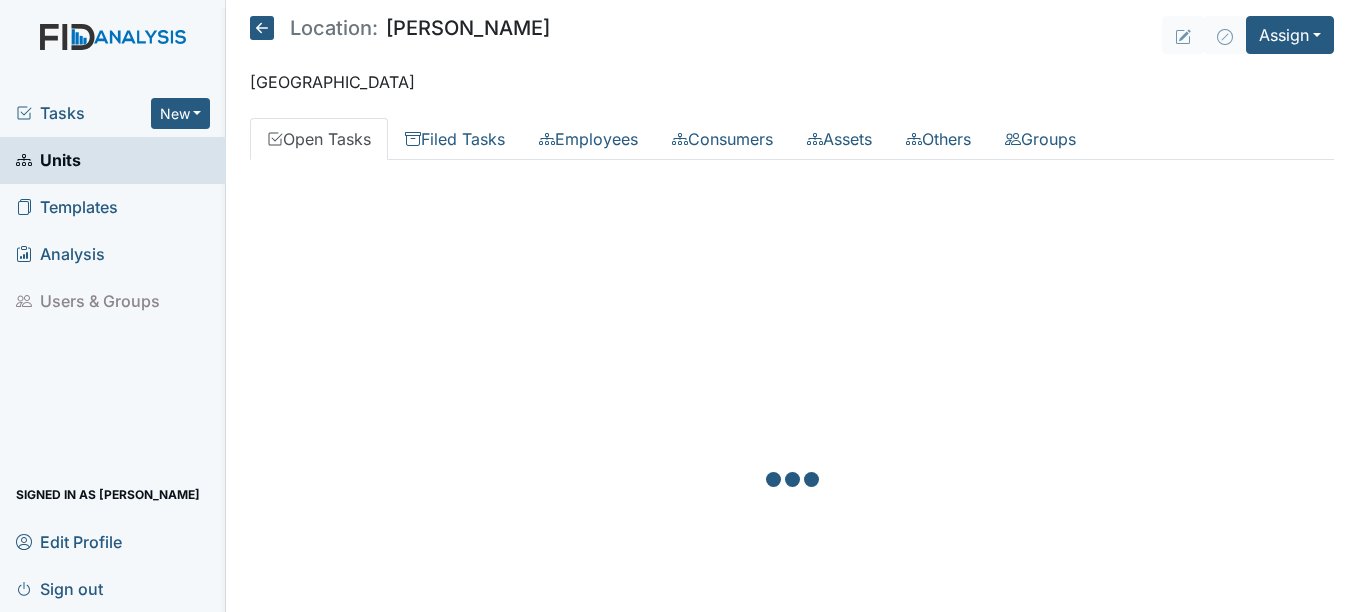 scroll, scrollTop: 0, scrollLeft: 0, axis: both 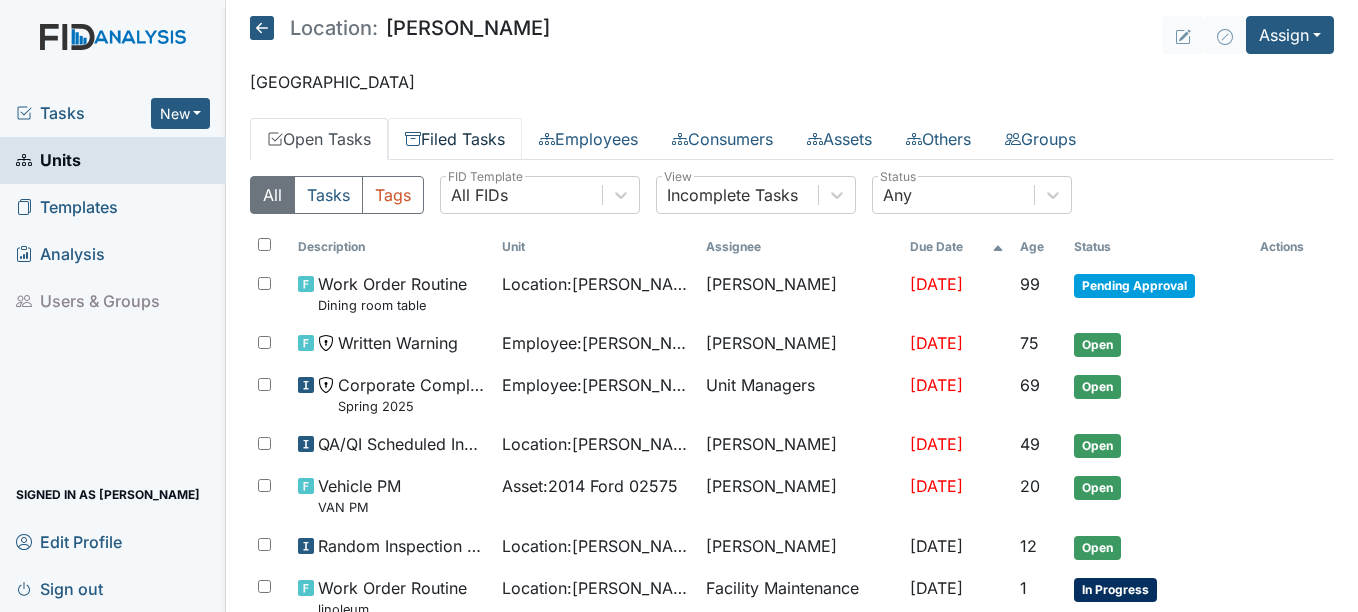 click on "Filed Tasks" at bounding box center (455, 139) 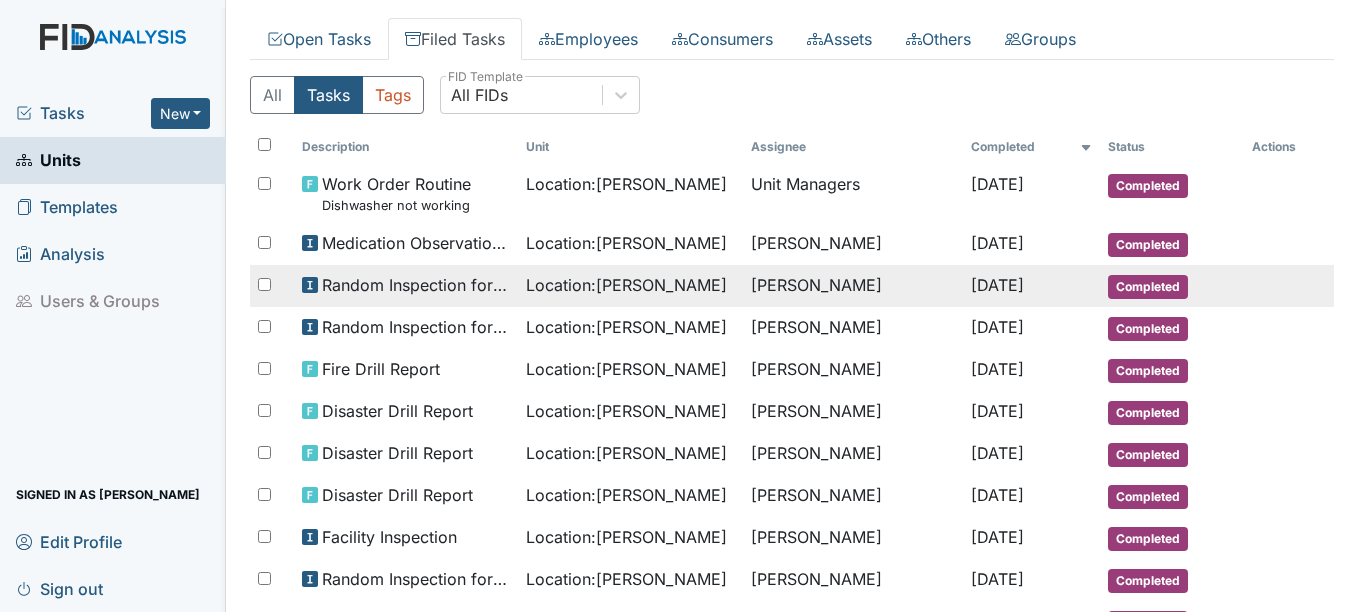 scroll, scrollTop: 200, scrollLeft: 0, axis: vertical 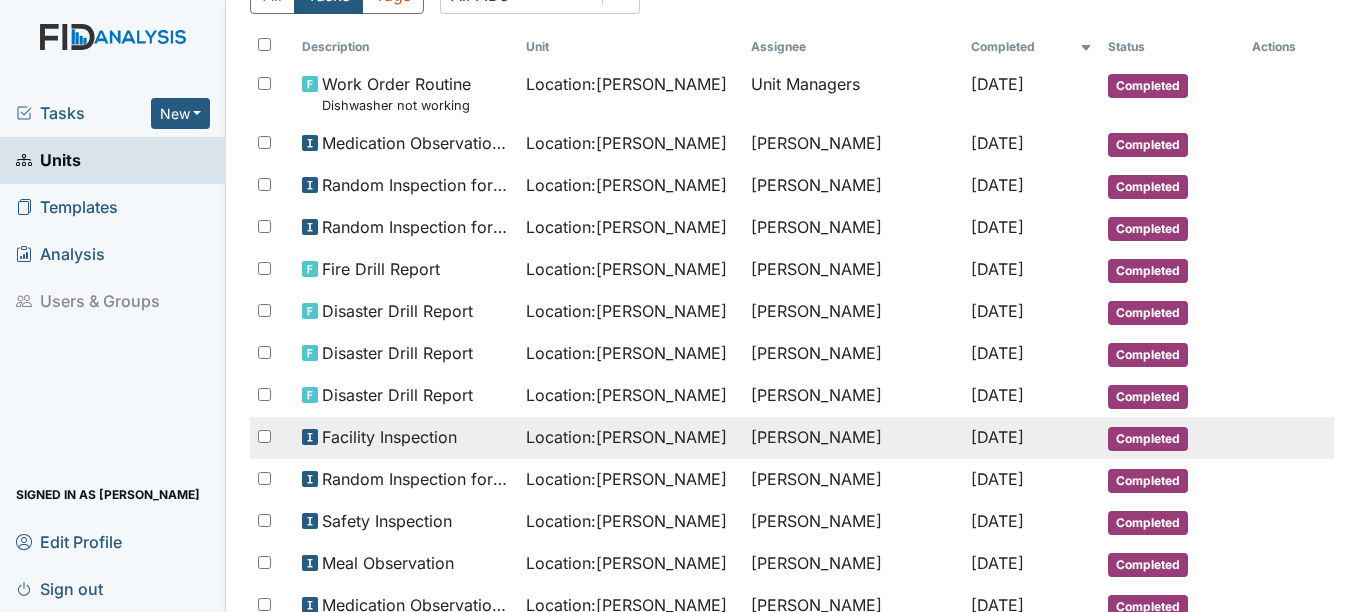 click on "Completed" at bounding box center [1148, 439] 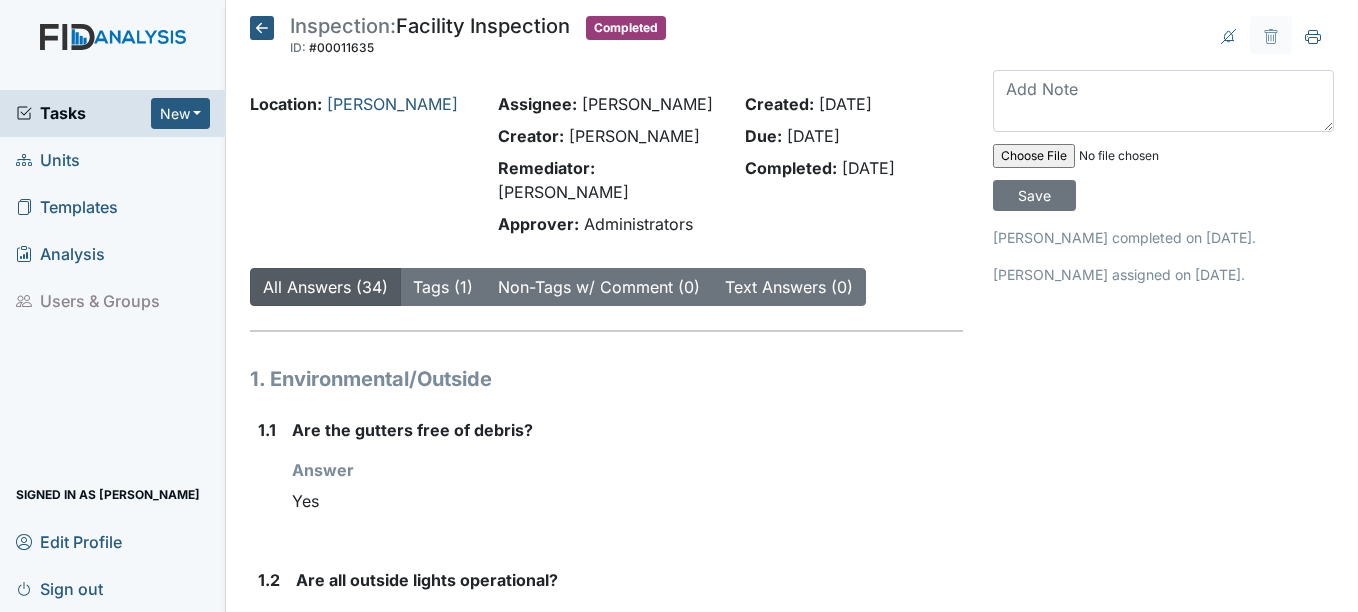 scroll, scrollTop: 0, scrollLeft: 0, axis: both 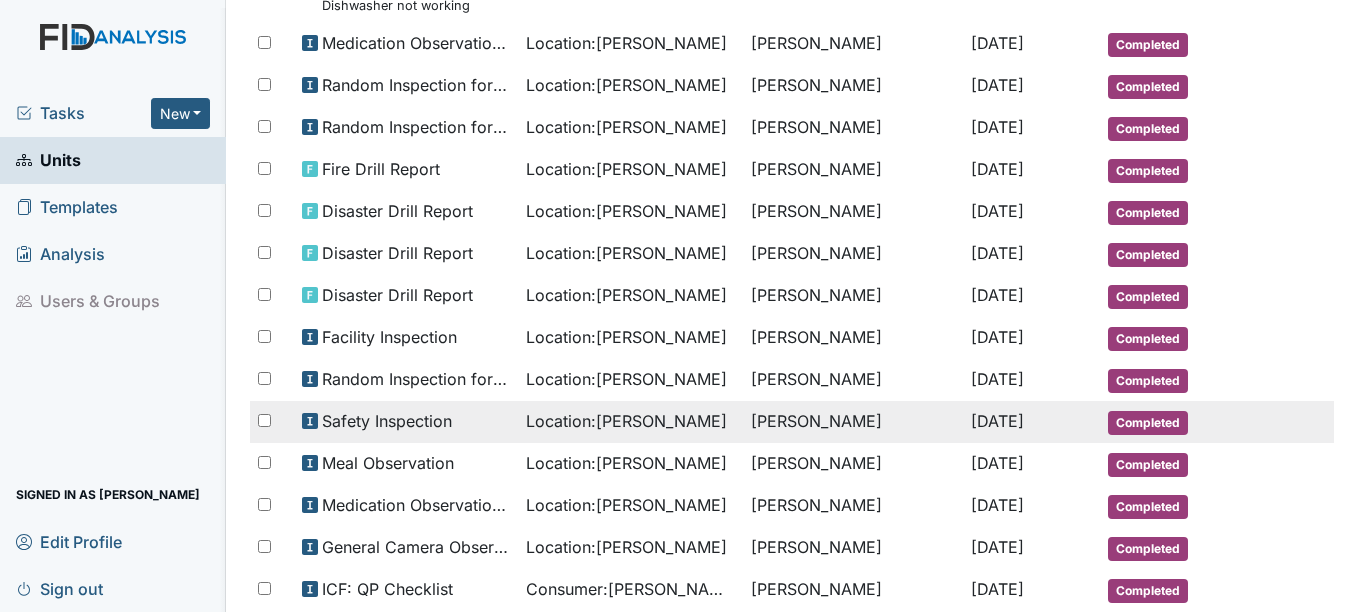 click on "Completed" at bounding box center (1148, 423) 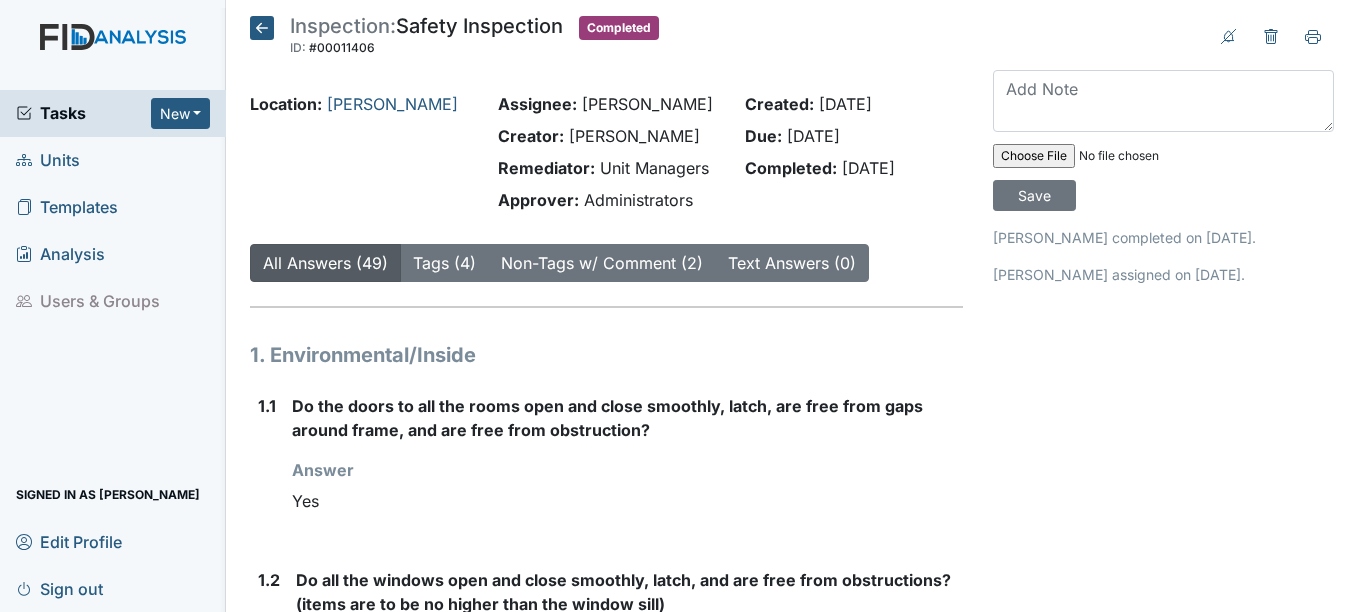 scroll, scrollTop: 0, scrollLeft: 0, axis: both 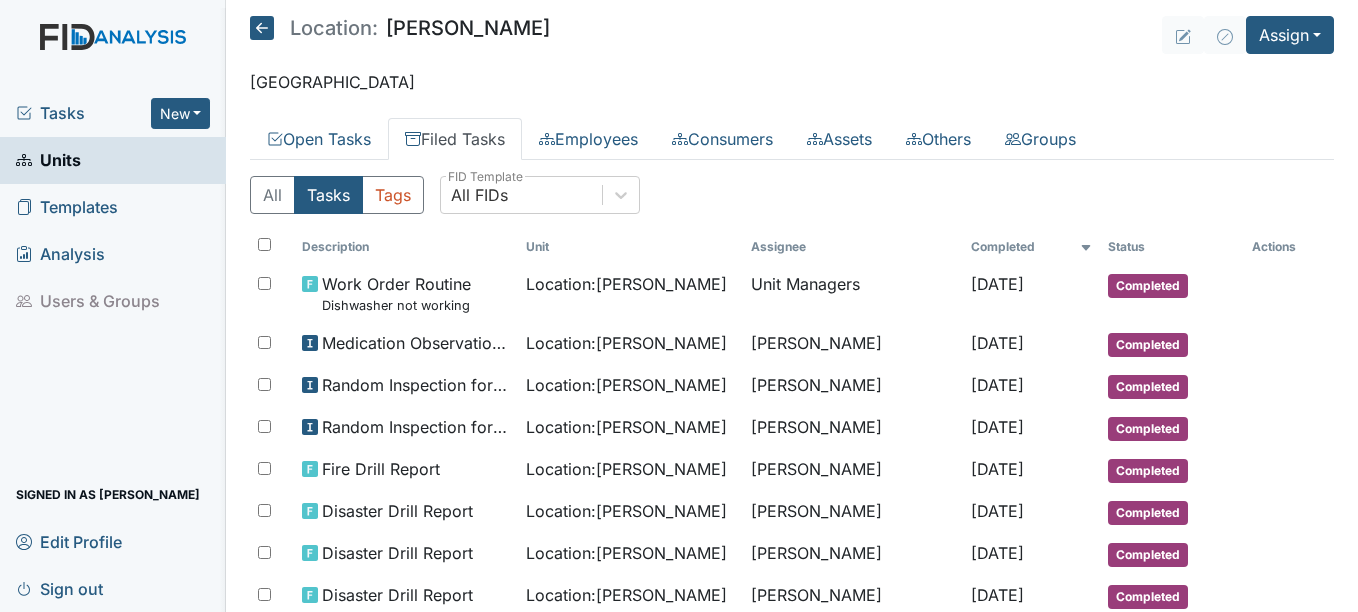 click on "Units" at bounding box center (48, 160) 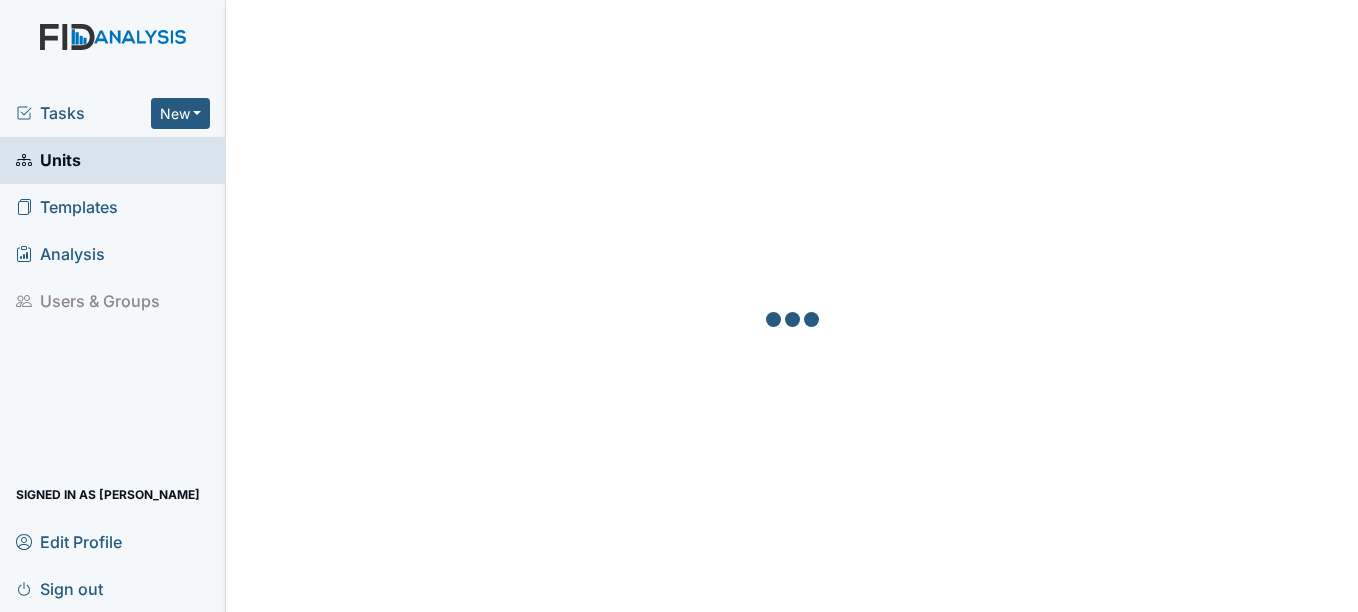 scroll, scrollTop: 0, scrollLeft: 0, axis: both 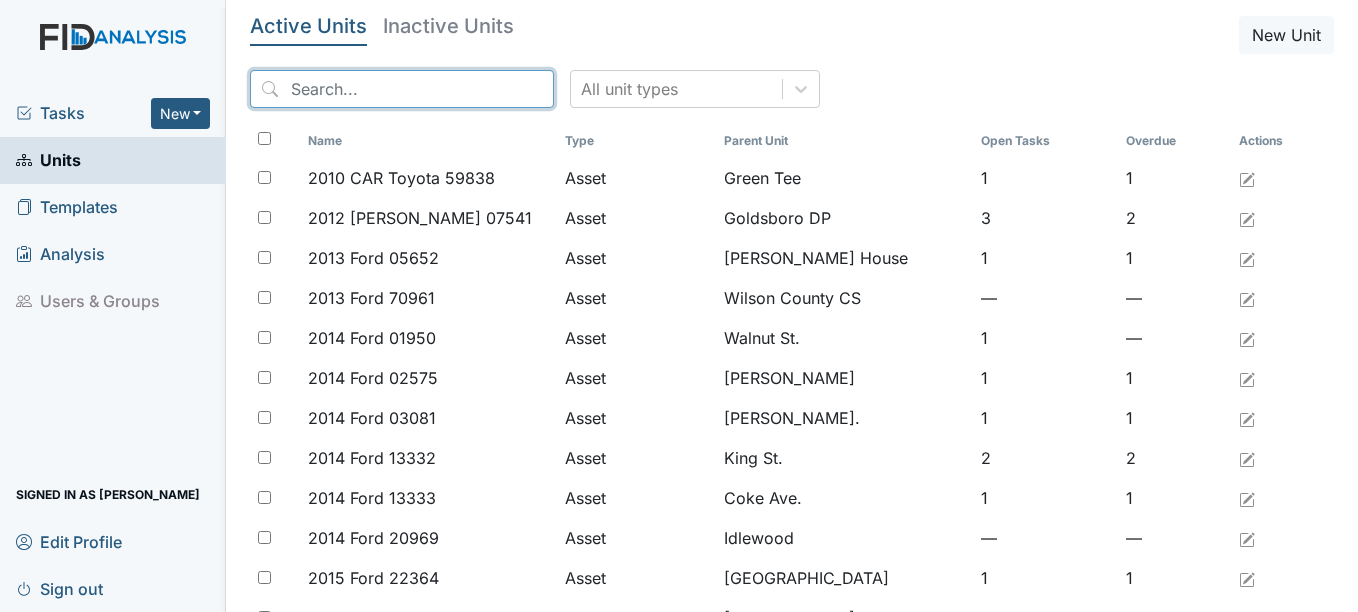 click at bounding box center (402, 89) 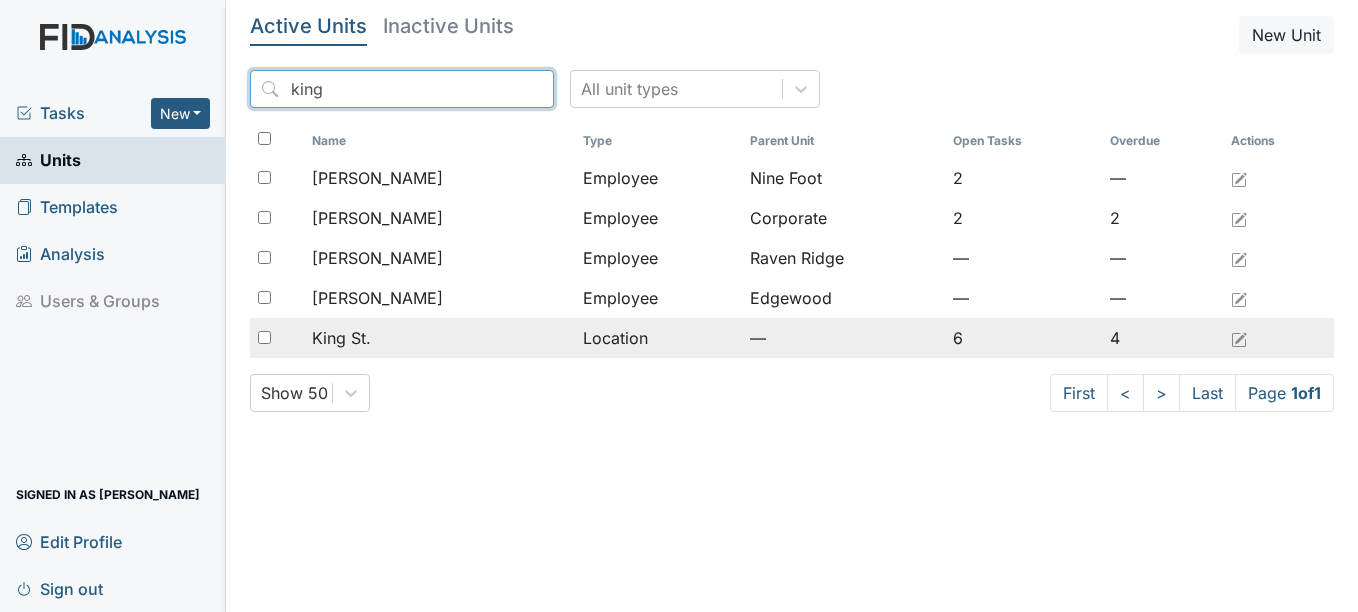type on "king" 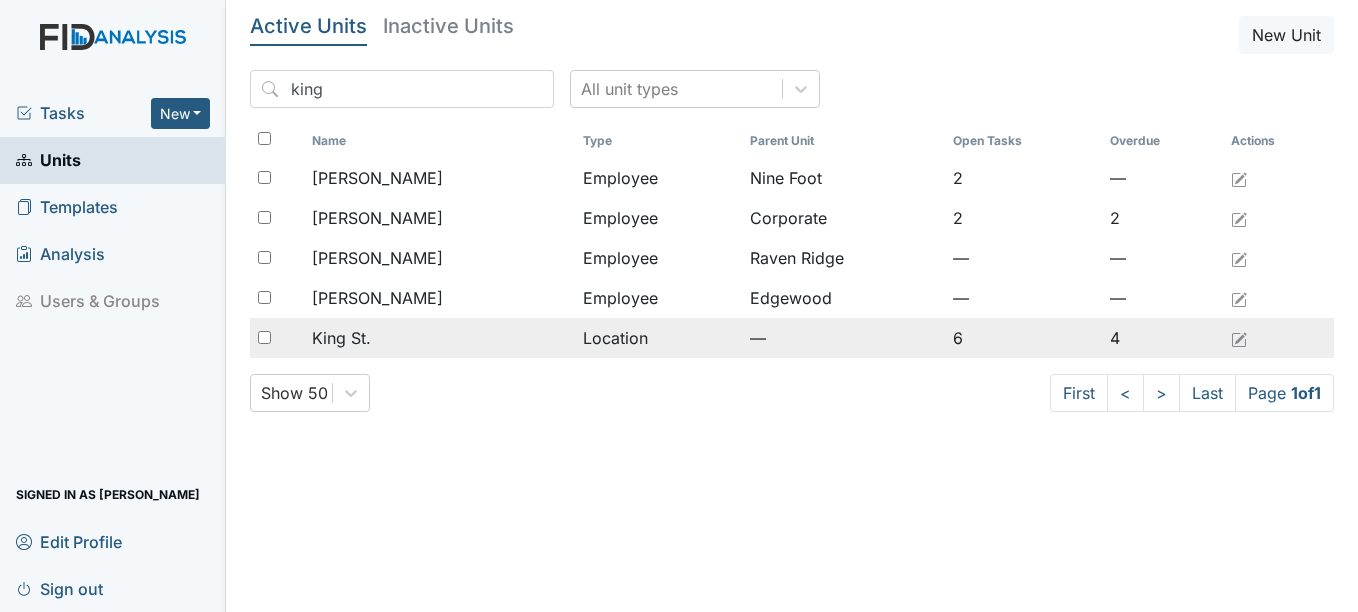 click on "King St." at bounding box center [341, 338] 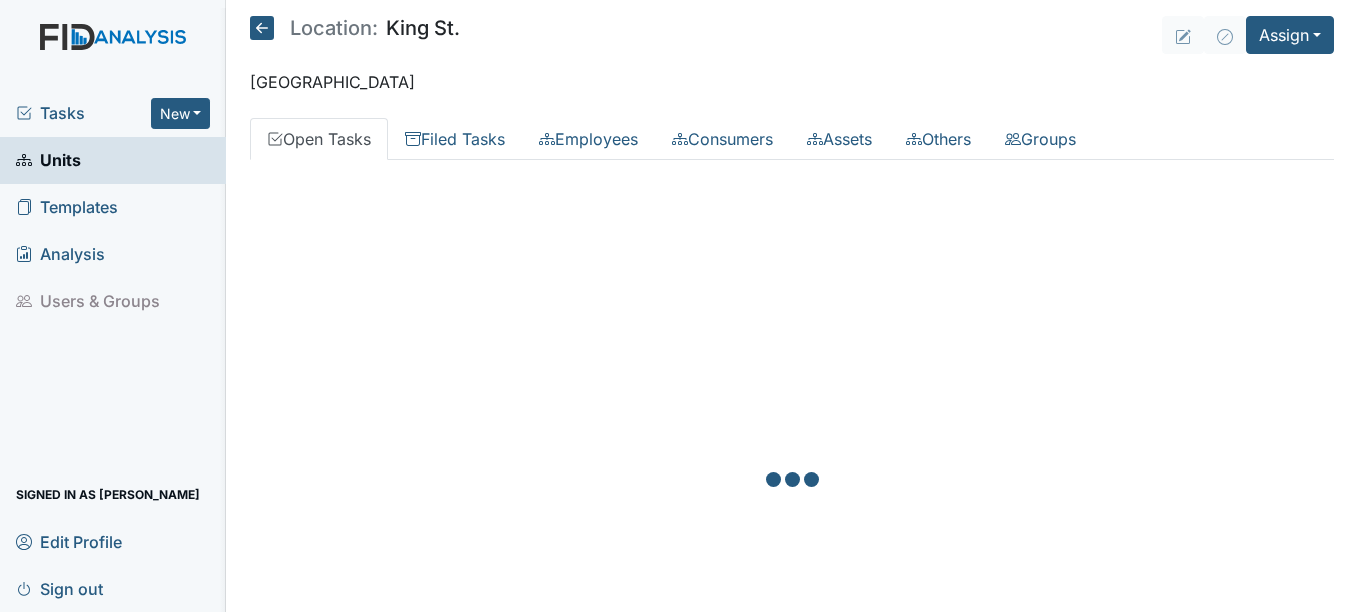 scroll, scrollTop: 0, scrollLeft: 0, axis: both 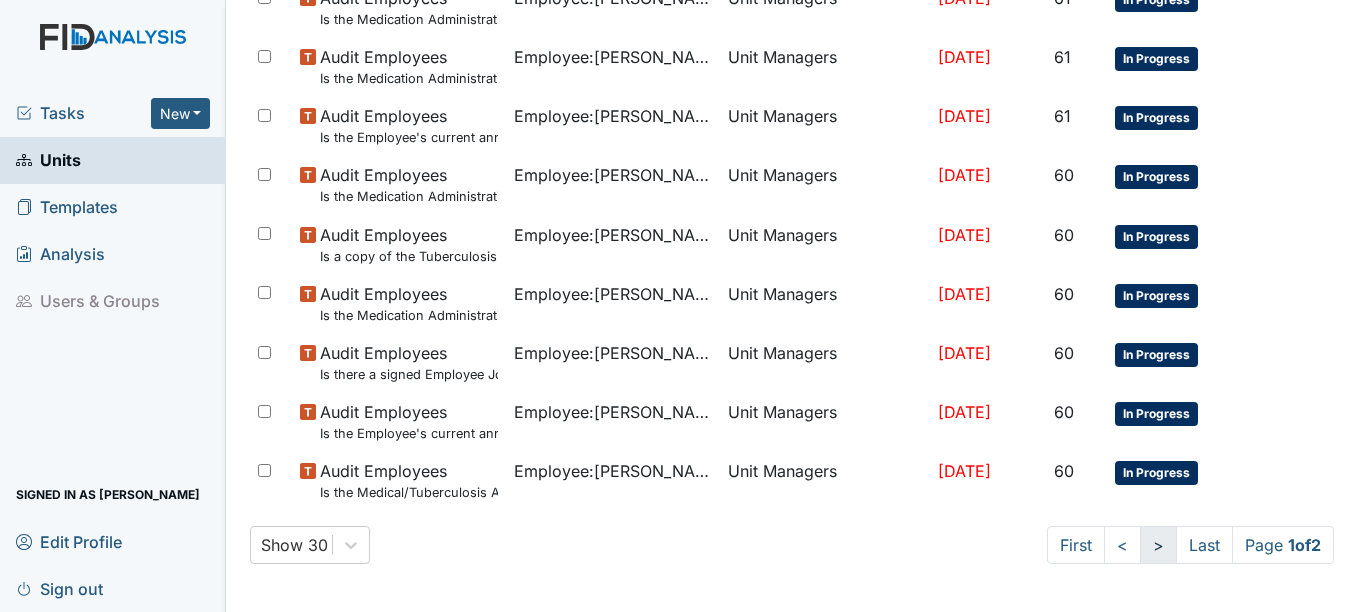 click on ">" at bounding box center [1158, 545] 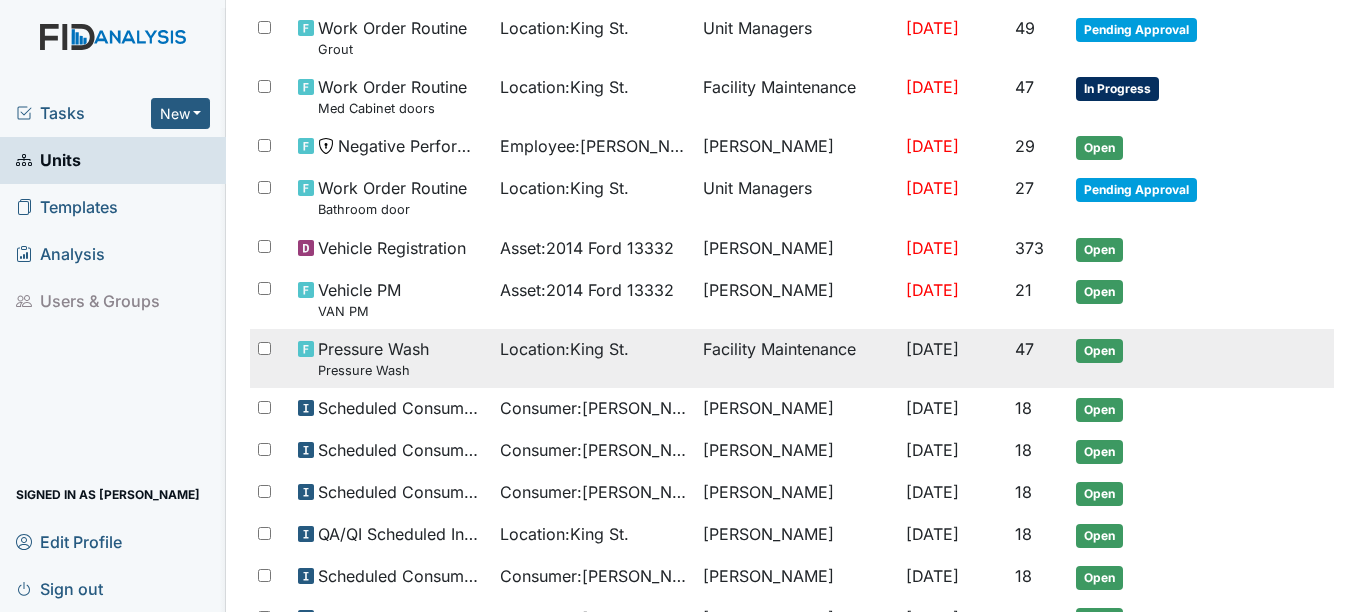 scroll, scrollTop: 0, scrollLeft: 0, axis: both 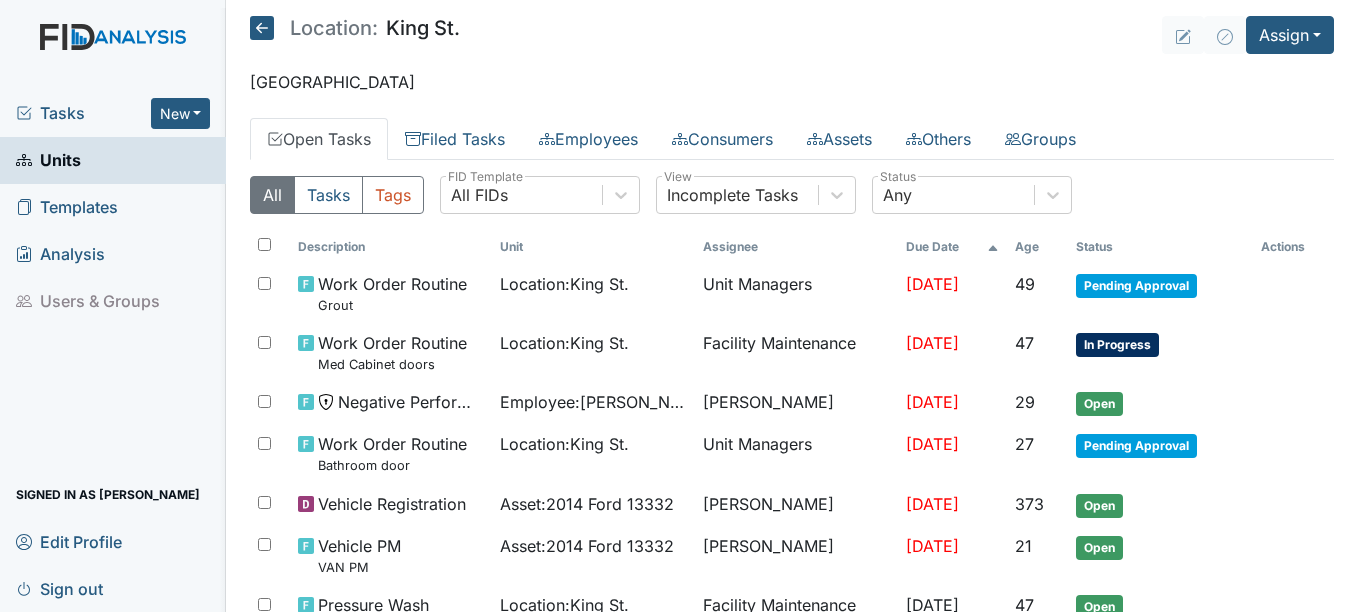 click 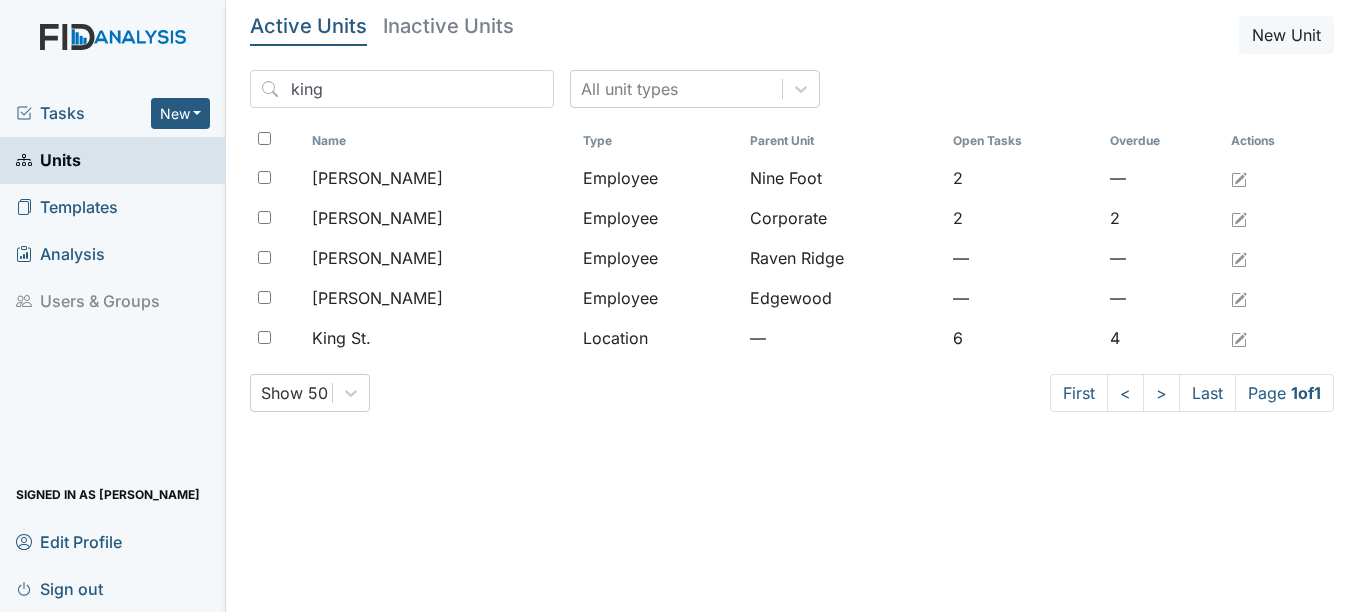 scroll, scrollTop: 0, scrollLeft: 0, axis: both 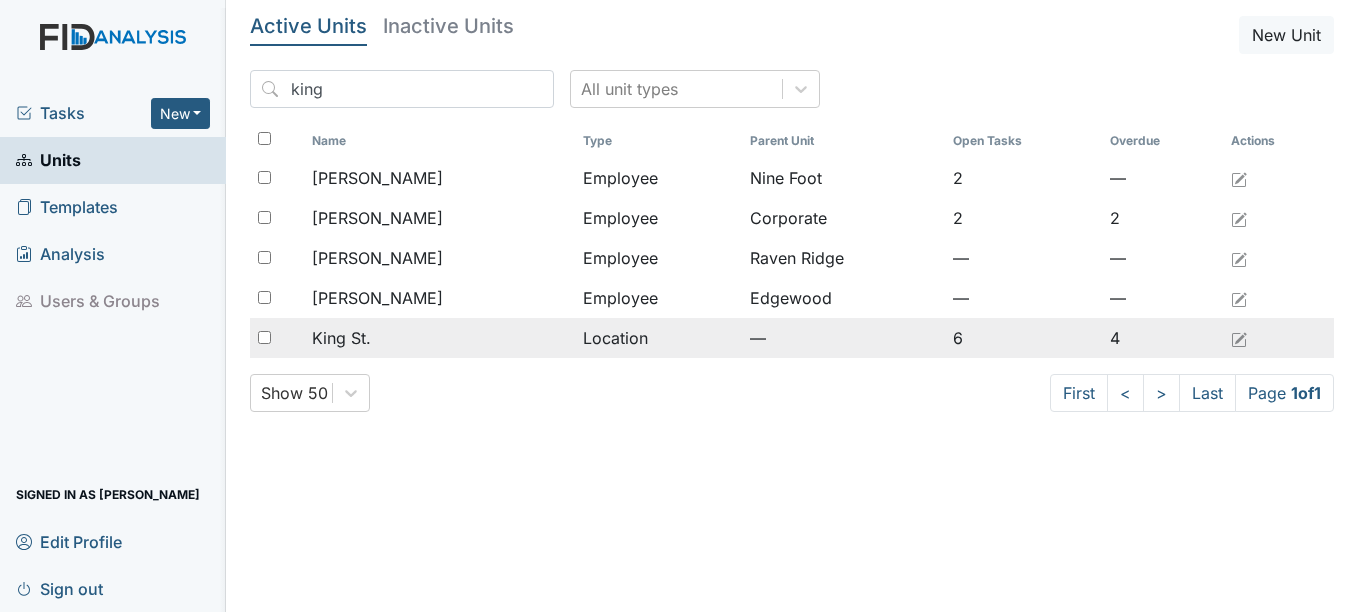 click on "King St." at bounding box center (341, 338) 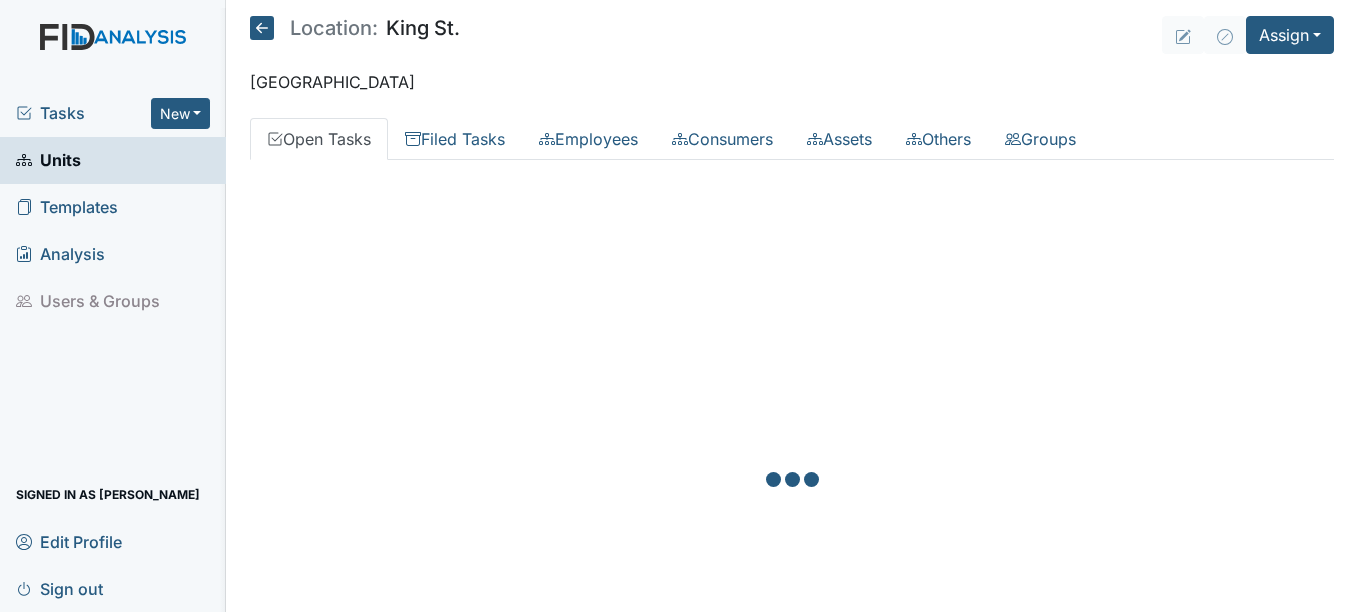 scroll, scrollTop: 0, scrollLeft: 0, axis: both 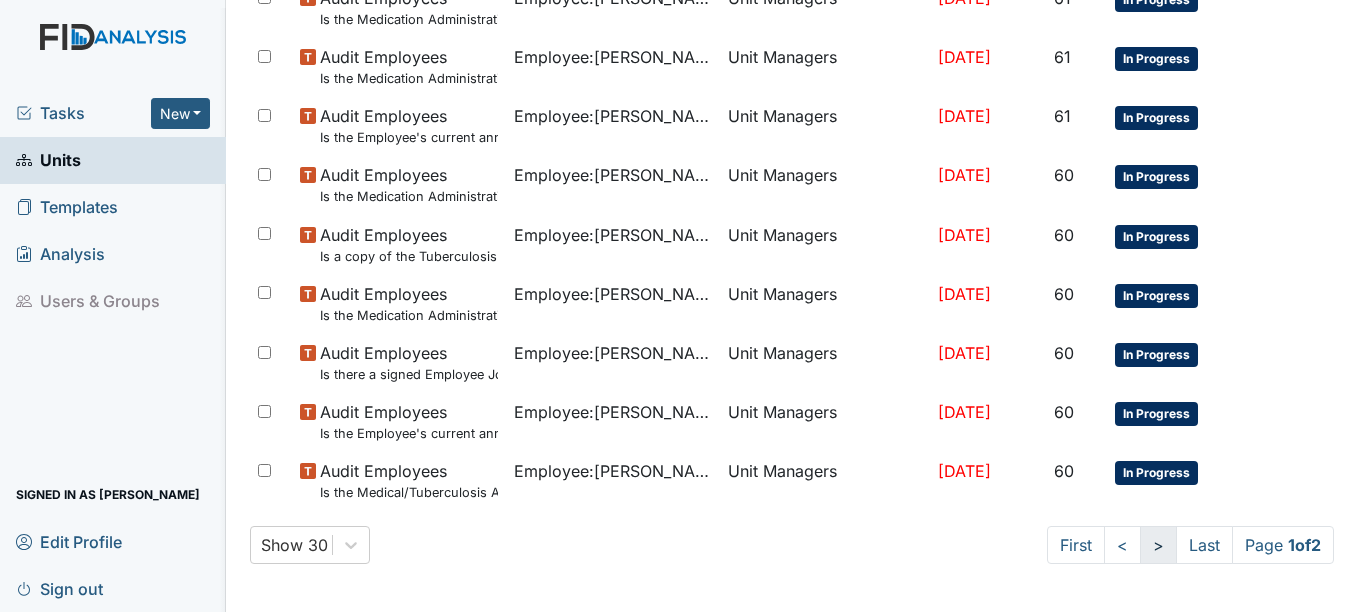 click on ">" at bounding box center (1158, 545) 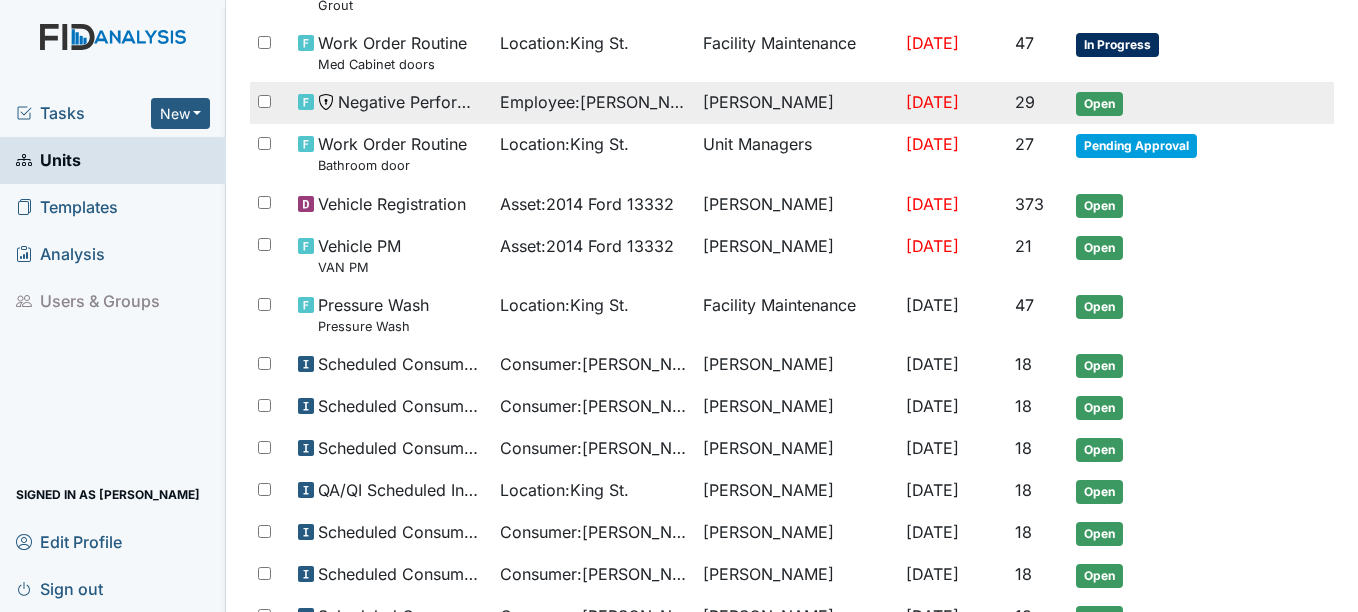 scroll, scrollTop: 400, scrollLeft: 0, axis: vertical 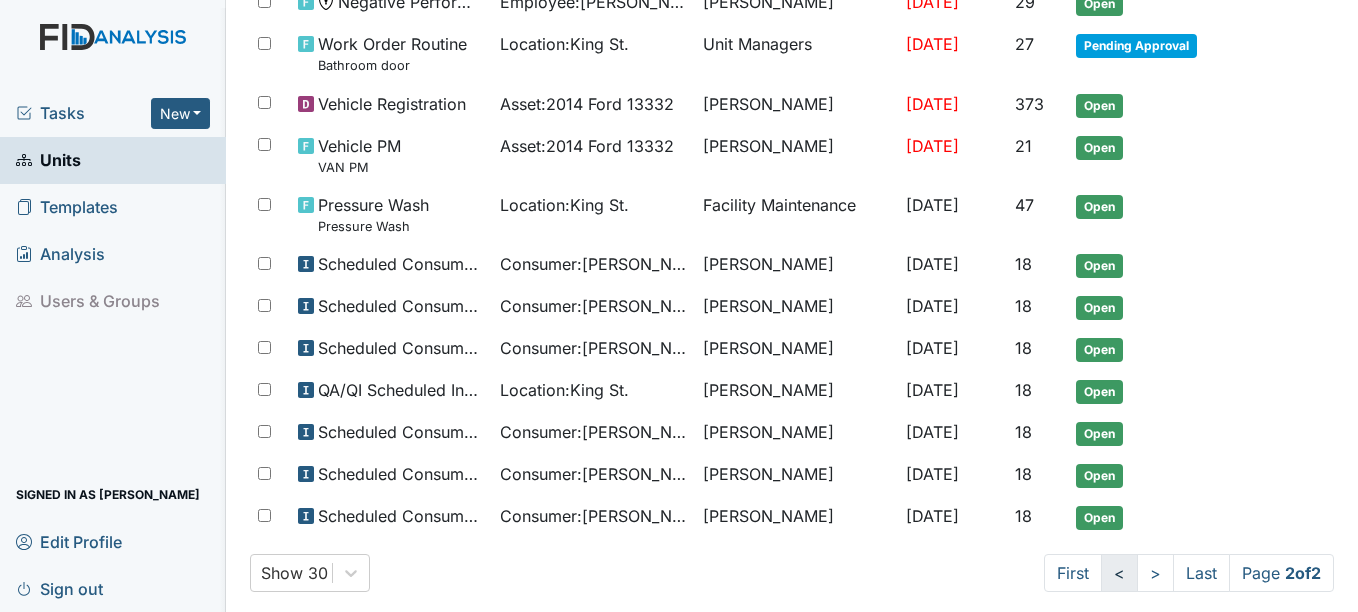 click on "<" at bounding box center (1119, 573) 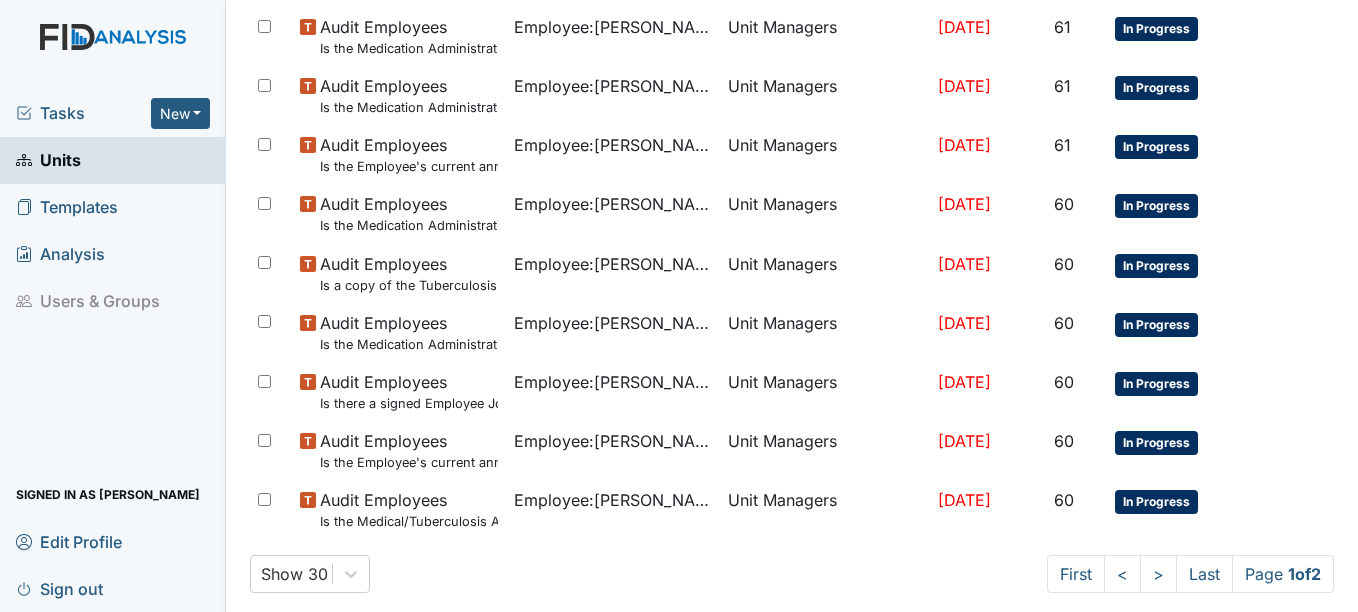 scroll, scrollTop: 1512, scrollLeft: 0, axis: vertical 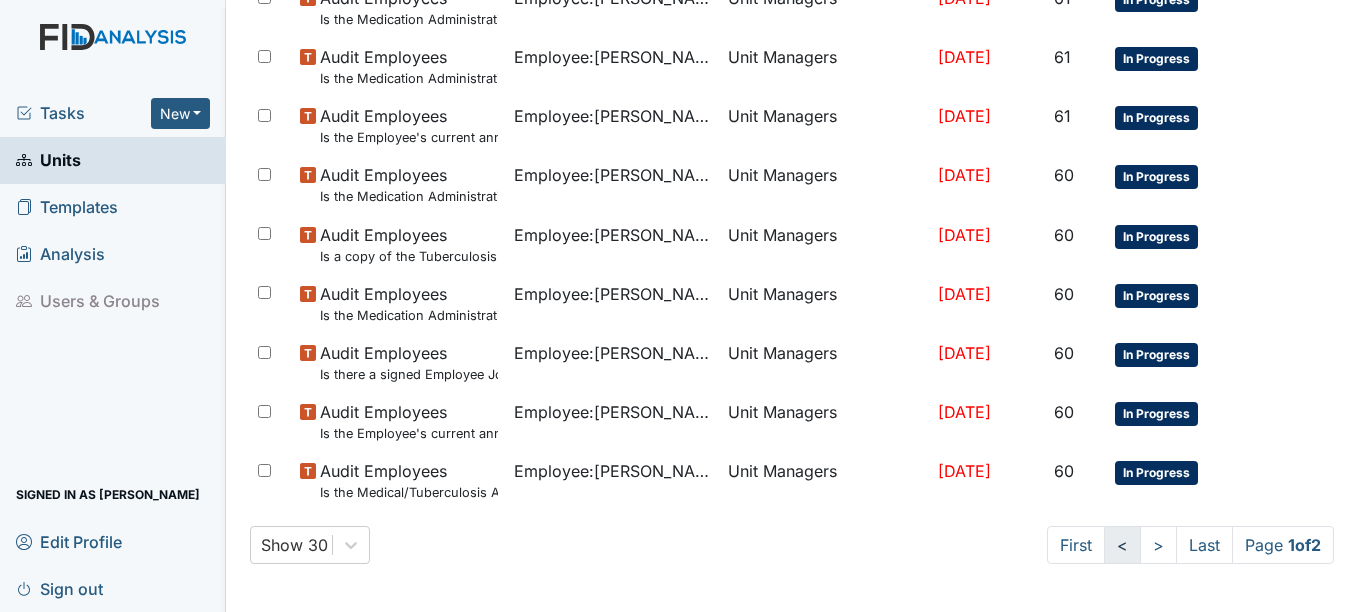 click on "<" at bounding box center [1122, 545] 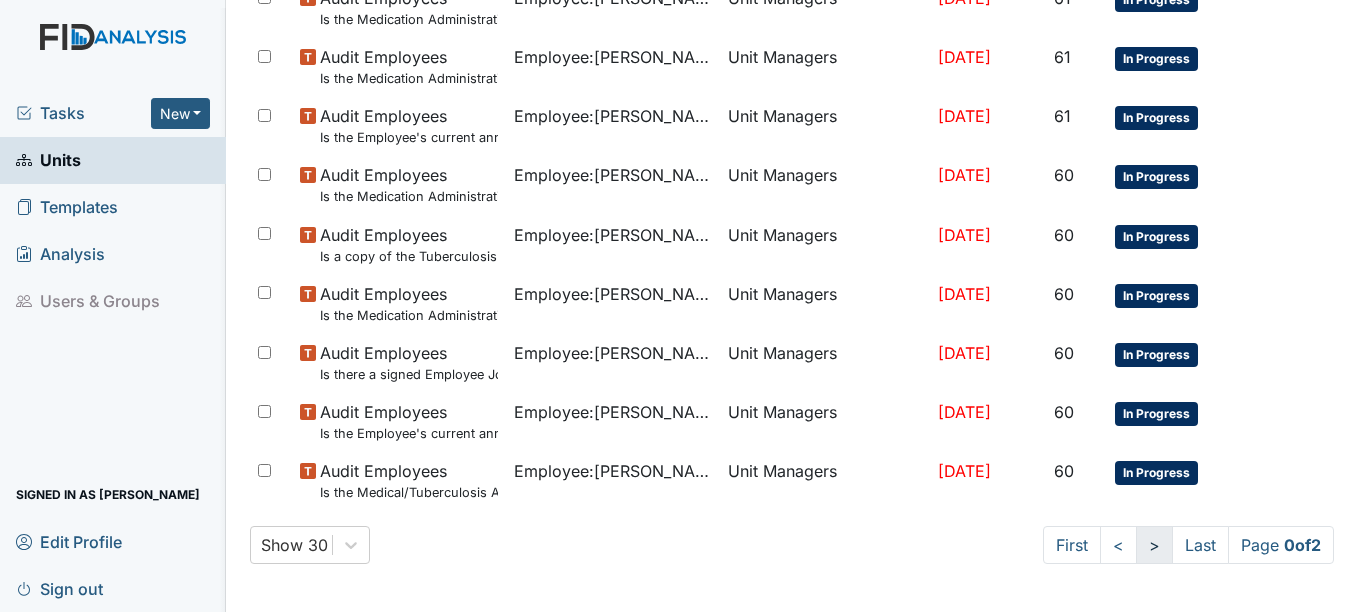 click on ">" at bounding box center [1154, 545] 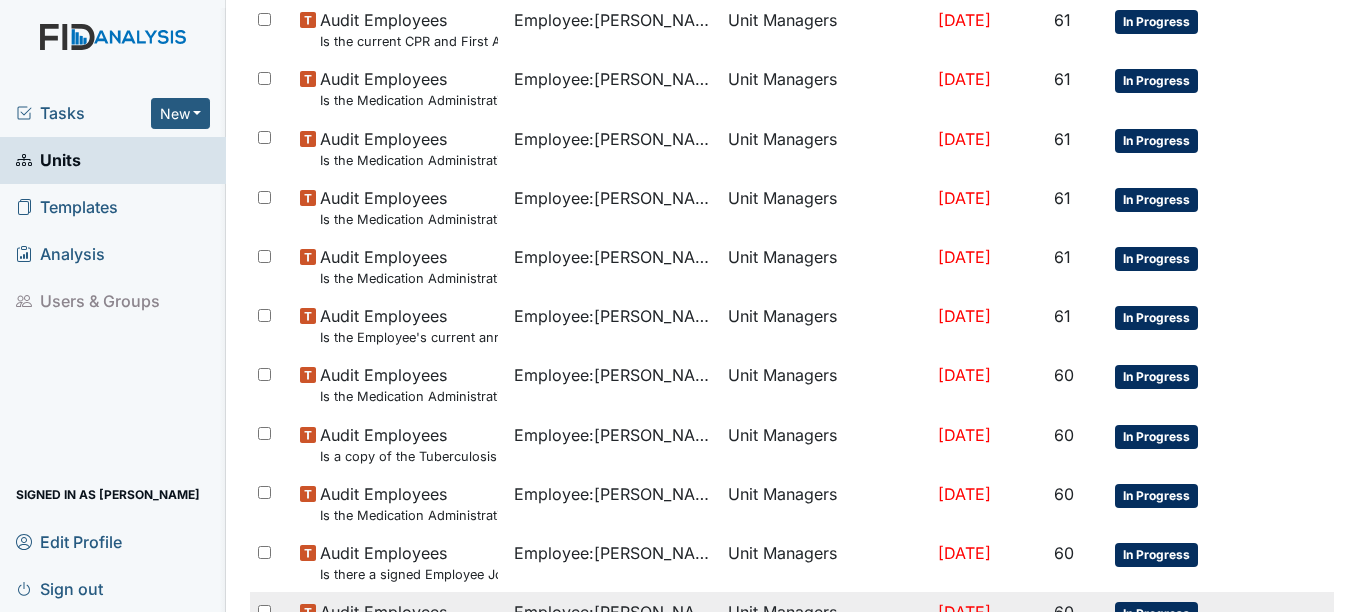 scroll, scrollTop: 1512, scrollLeft: 0, axis: vertical 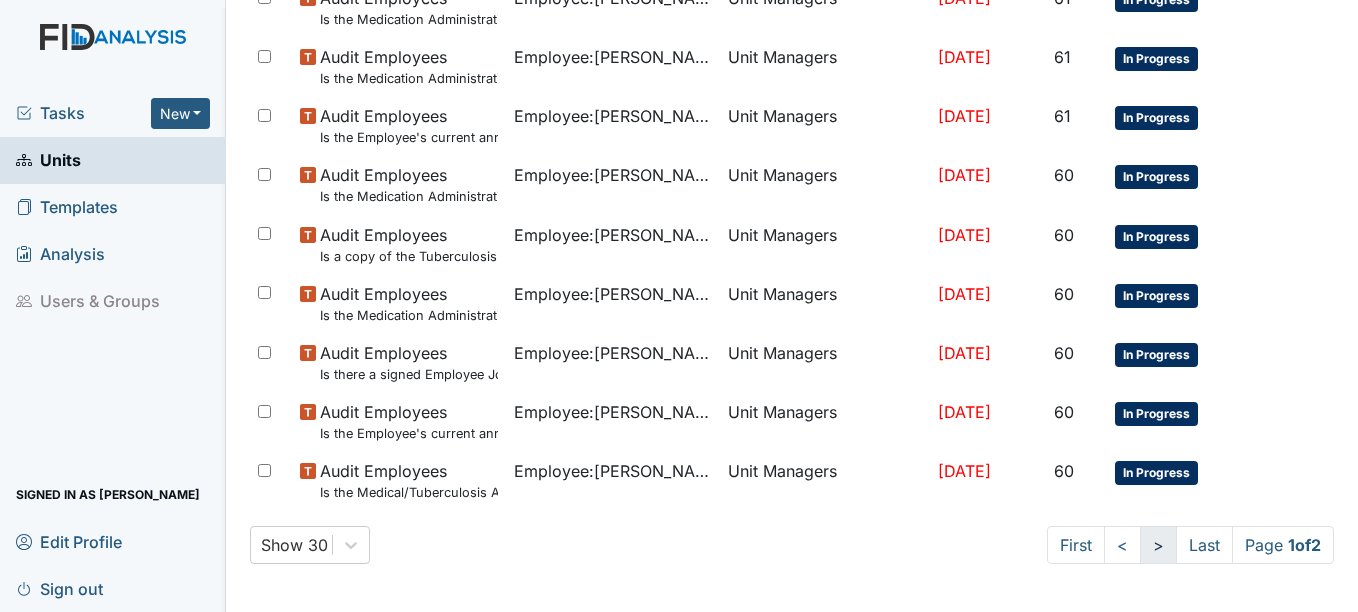 click on ">" at bounding box center [1158, 545] 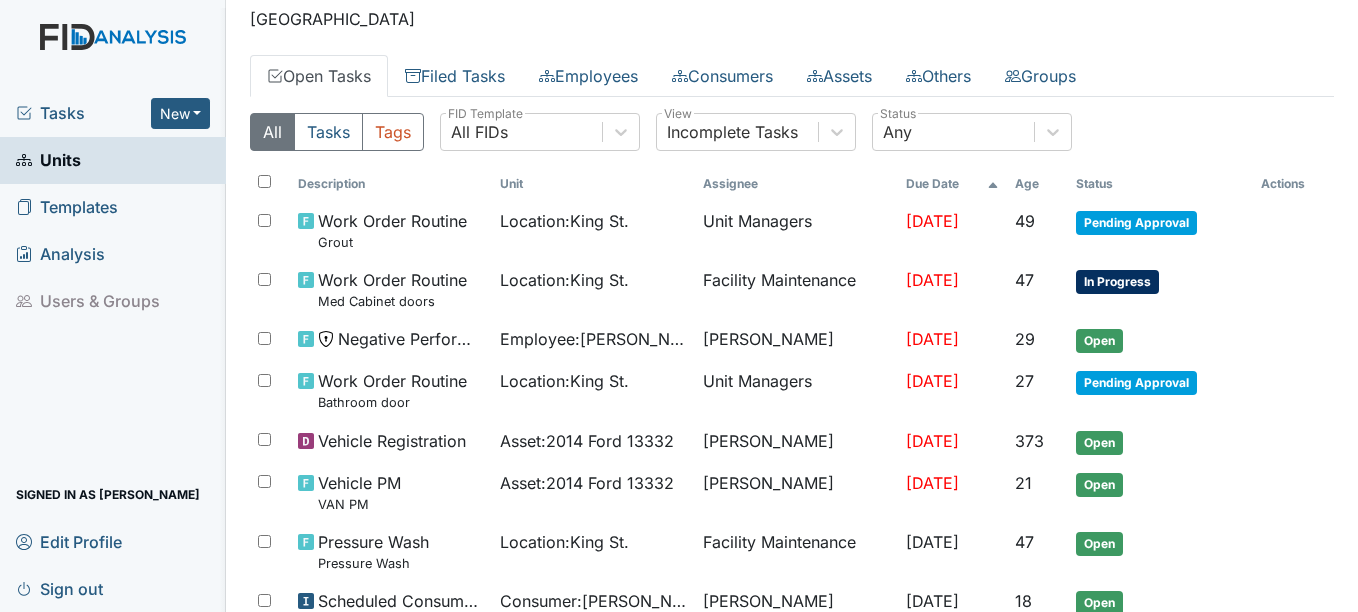scroll, scrollTop: 28, scrollLeft: 0, axis: vertical 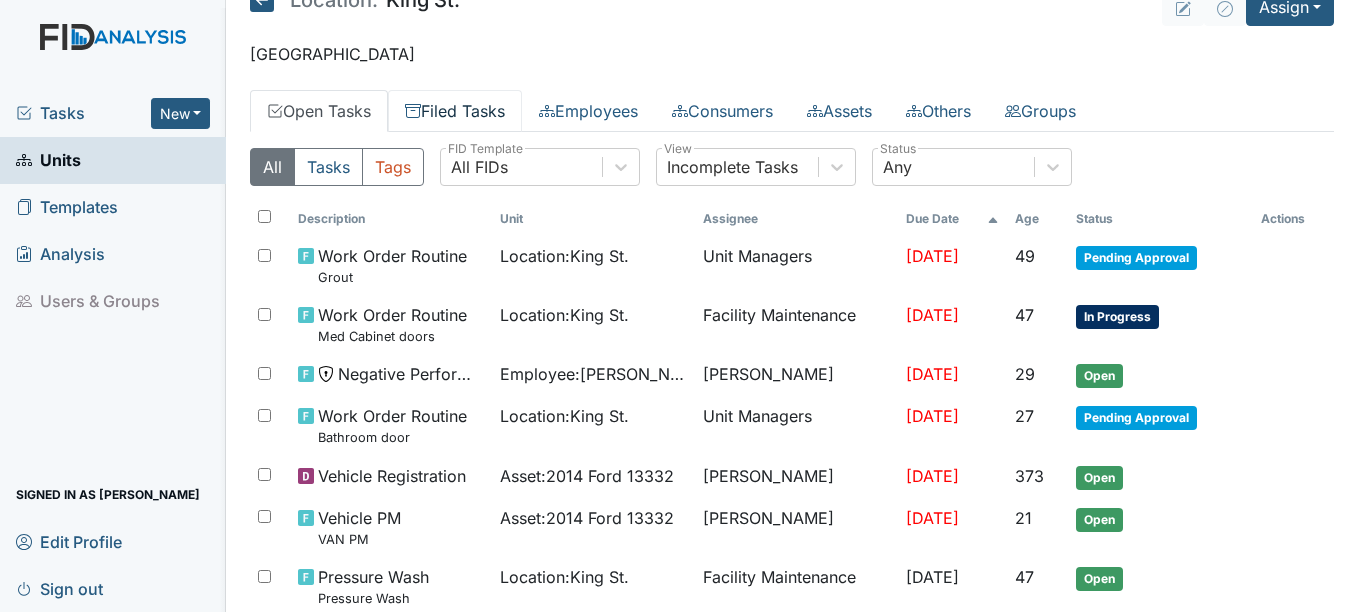click on "Filed Tasks" at bounding box center (455, 111) 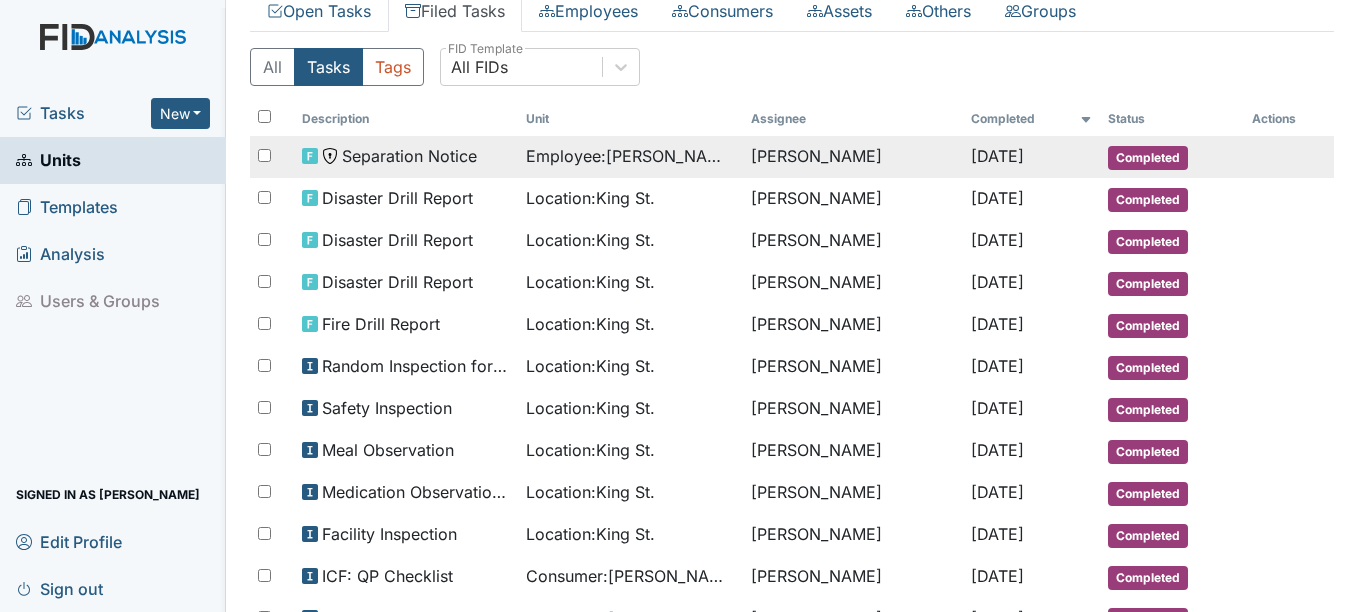 scroll, scrollTop: 228, scrollLeft: 0, axis: vertical 